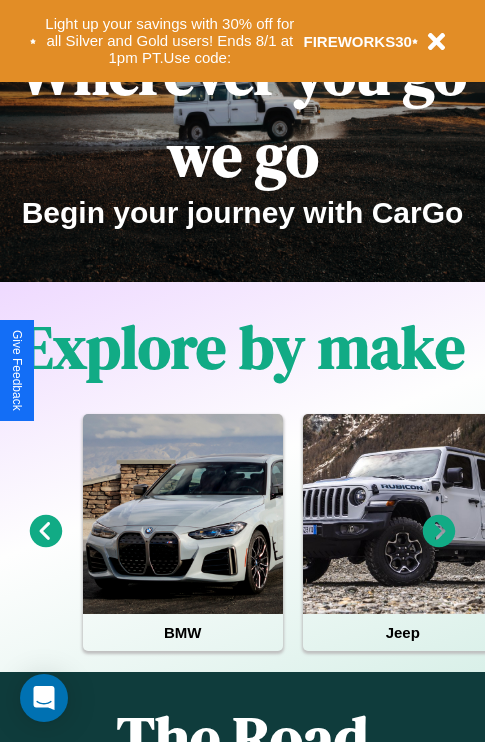 scroll, scrollTop: 308, scrollLeft: 0, axis: vertical 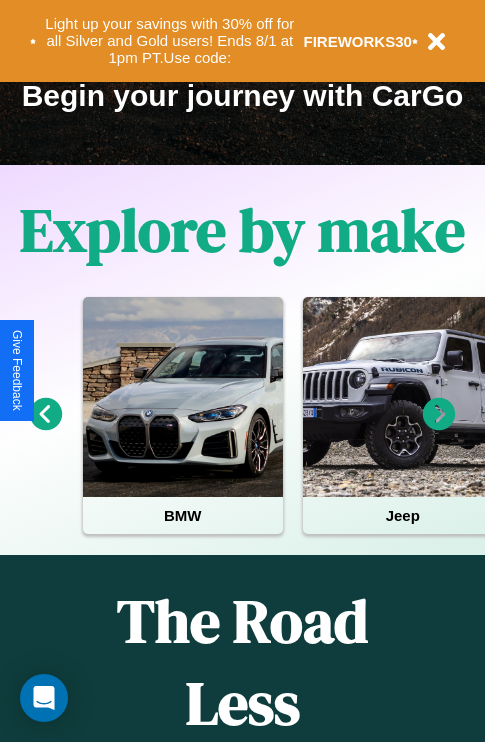 click 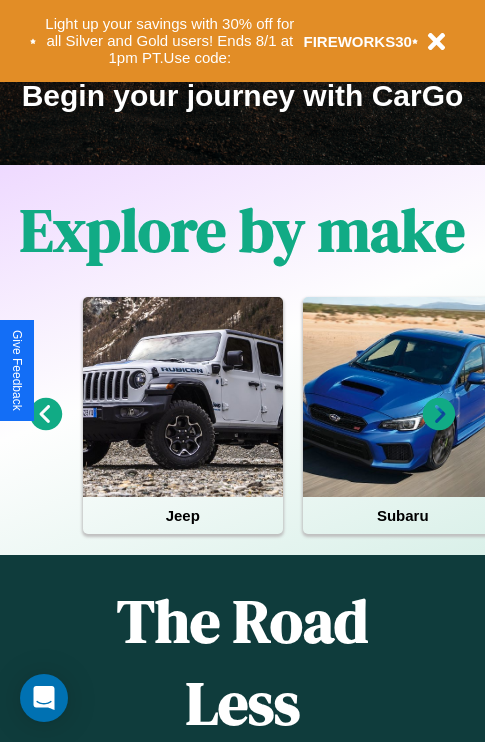 click 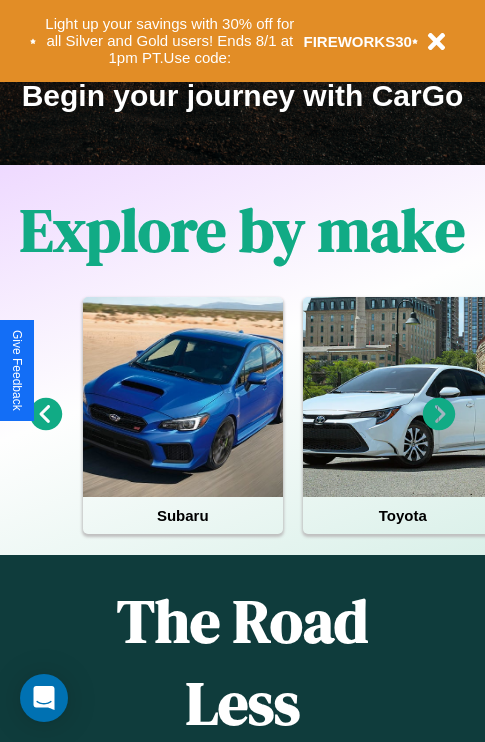 click 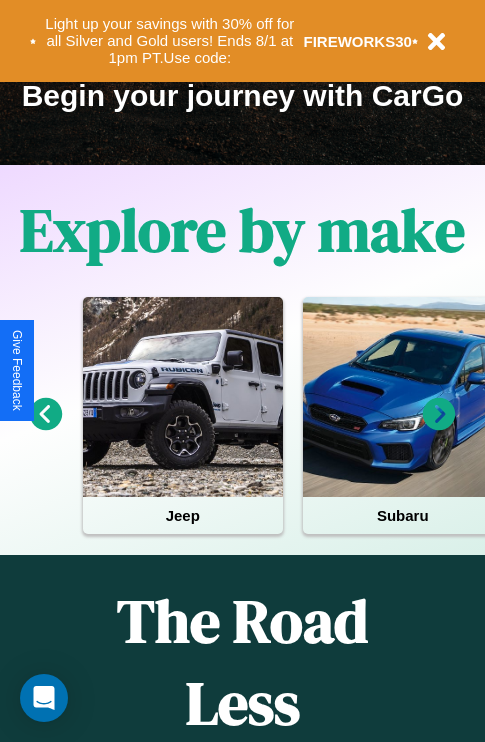 click 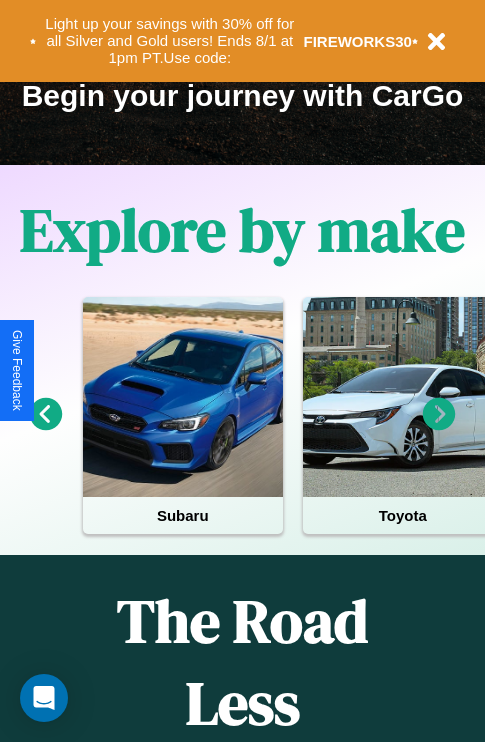 click 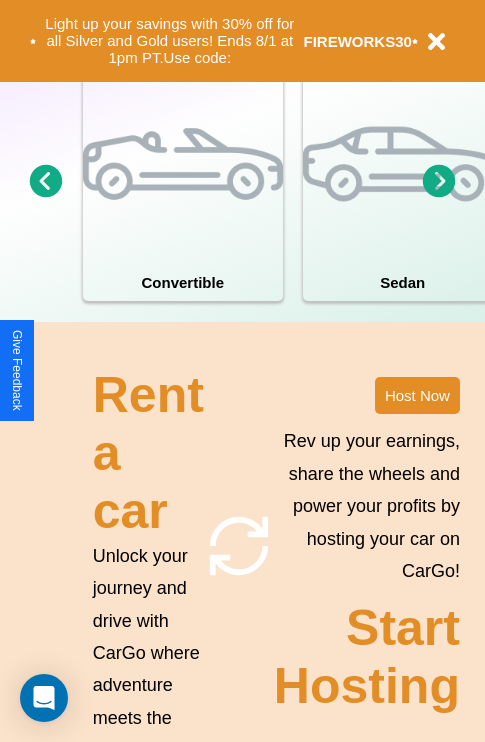 scroll, scrollTop: 1558, scrollLeft: 0, axis: vertical 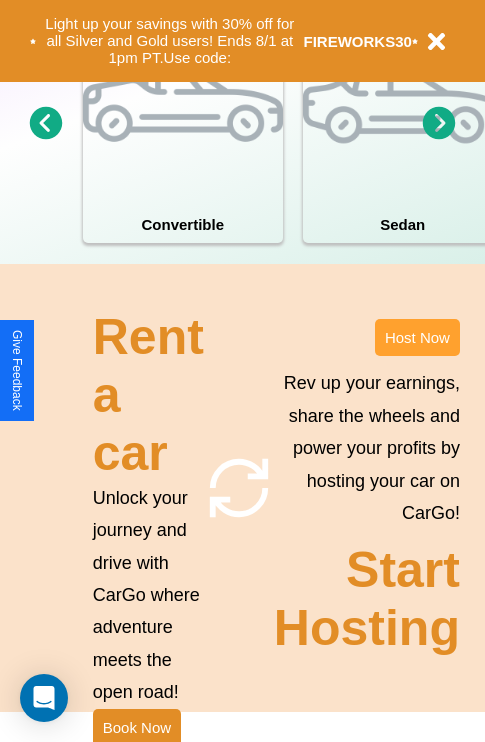 click on "Host Now" at bounding box center [417, 337] 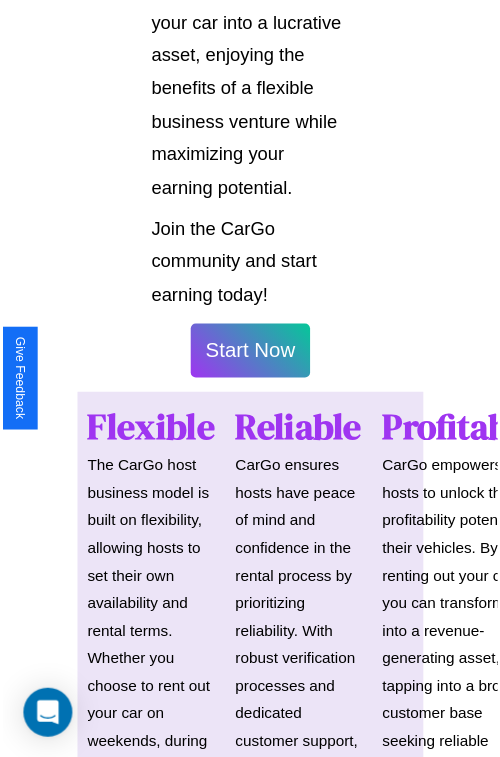 scroll, scrollTop: 1417, scrollLeft: 0, axis: vertical 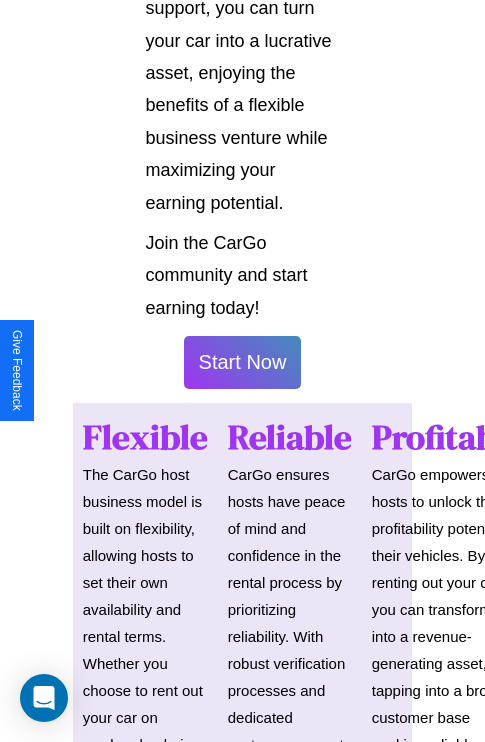 click on "Start Now" at bounding box center (243, 362) 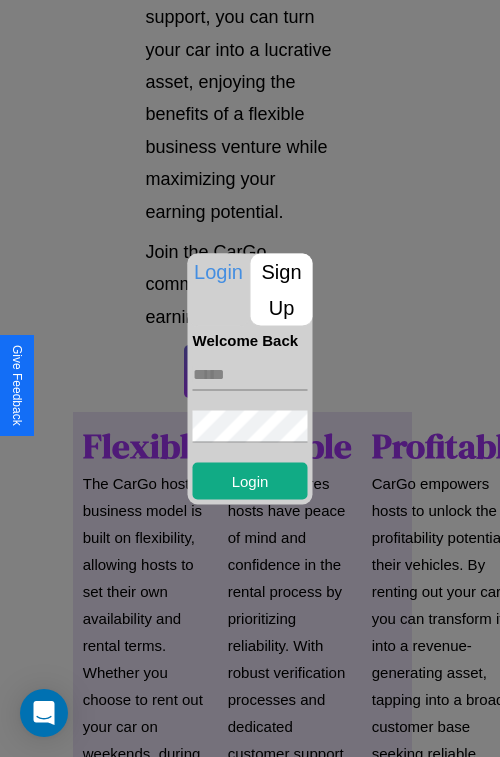 click at bounding box center (250, 374) 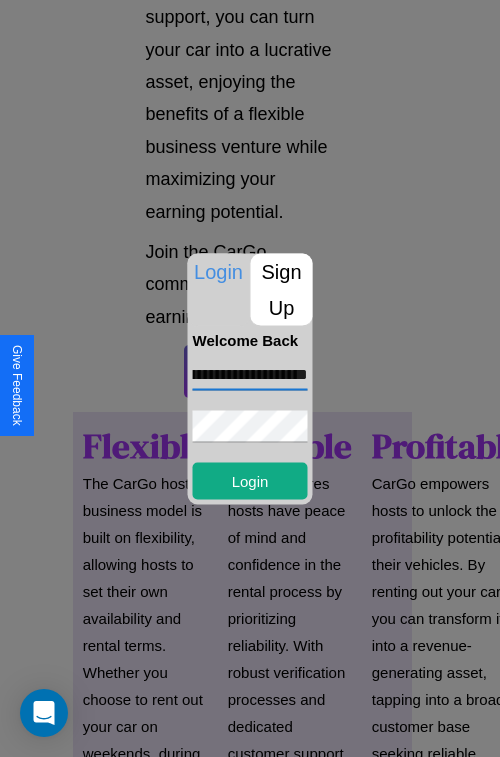 scroll, scrollTop: 0, scrollLeft: 77, axis: horizontal 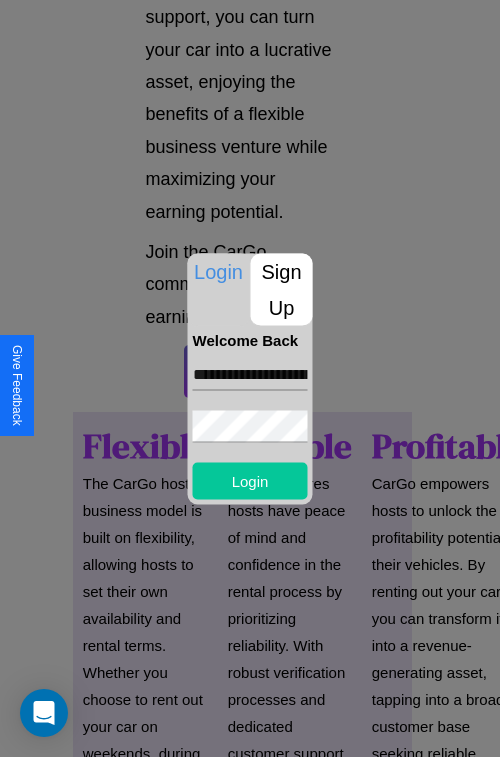 click on "Login" at bounding box center [250, 480] 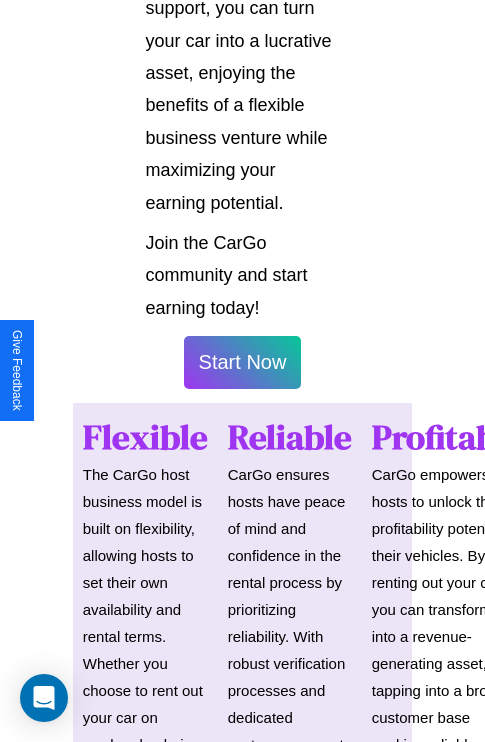 scroll, scrollTop: 1419, scrollLeft: 0, axis: vertical 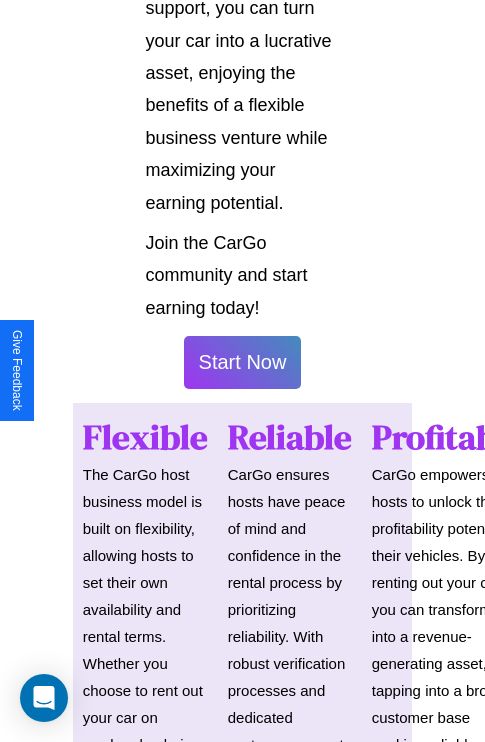 click on "Start Now" at bounding box center [243, 362] 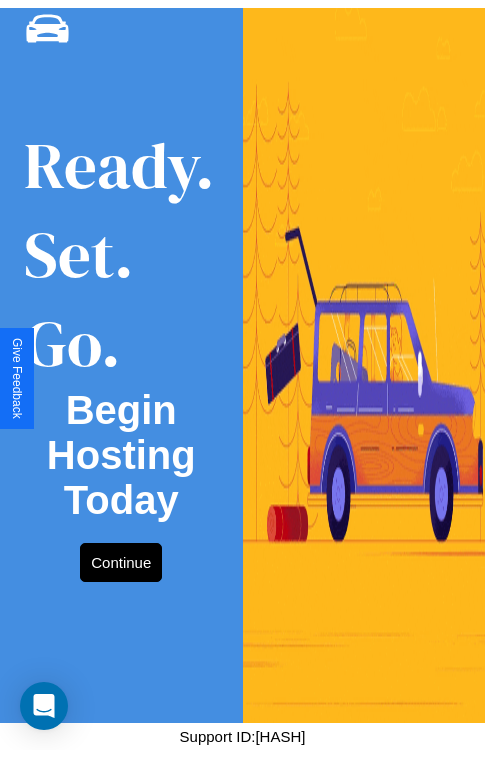 scroll, scrollTop: 0, scrollLeft: 0, axis: both 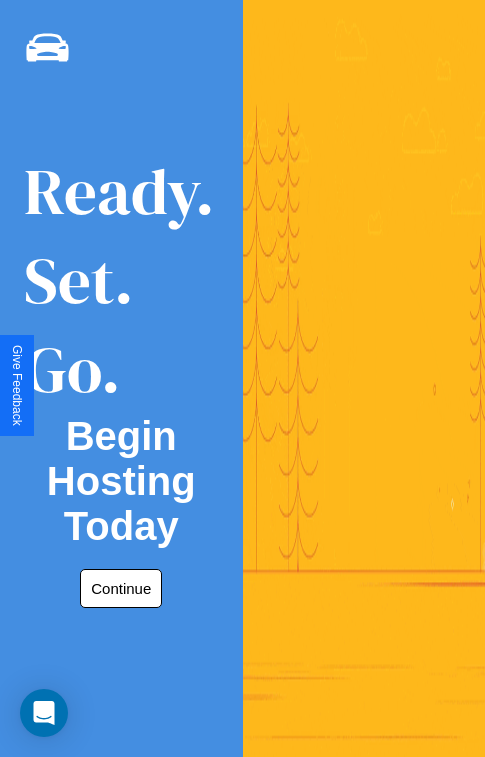click on "Continue" at bounding box center [121, 588] 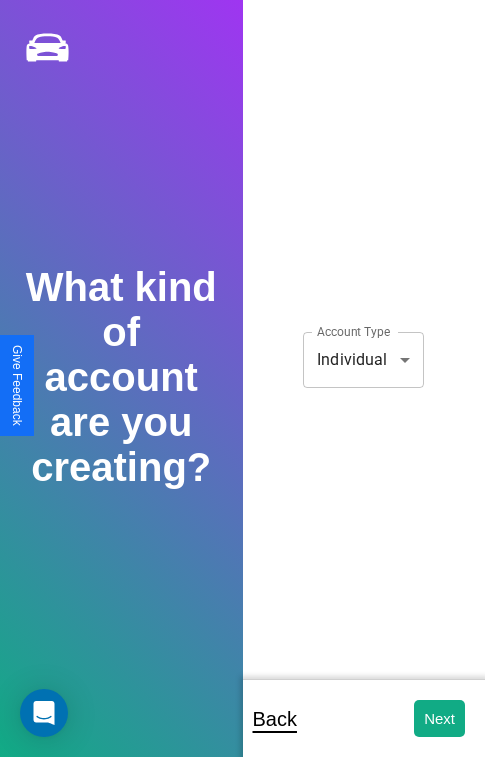 click on "**********" at bounding box center (242, 392) 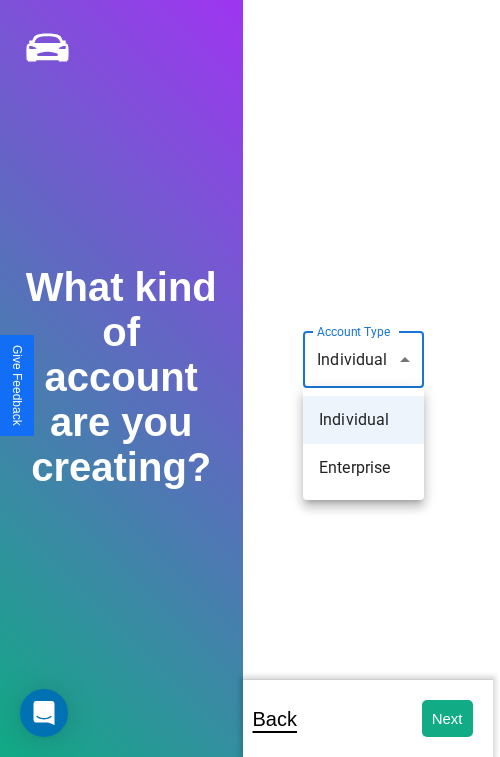 click on "Individual" at bounding box center (363, 420) 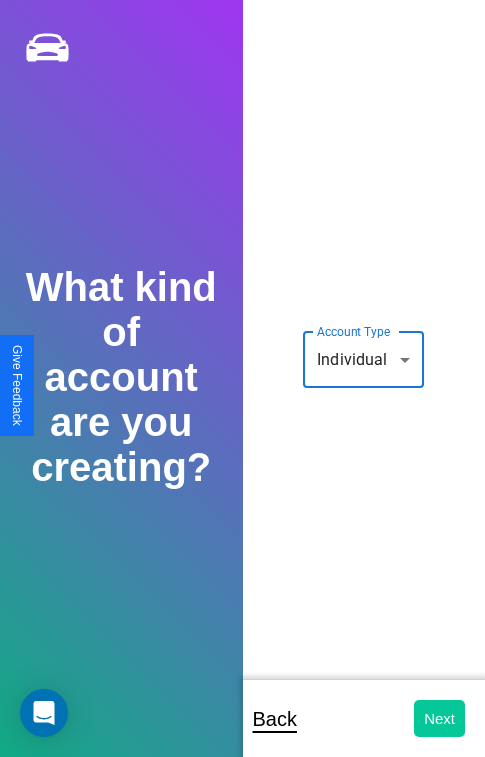 click on "Next" at bounding box center (439, 718) 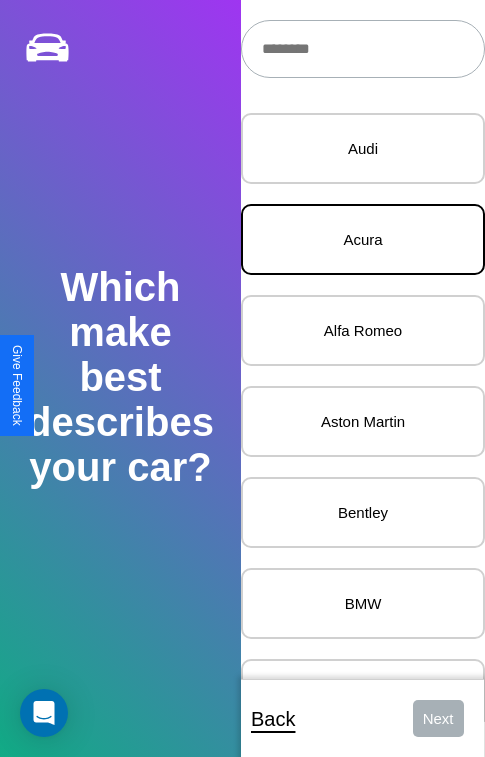 click on "Acura" at bounding box center [363, 239] 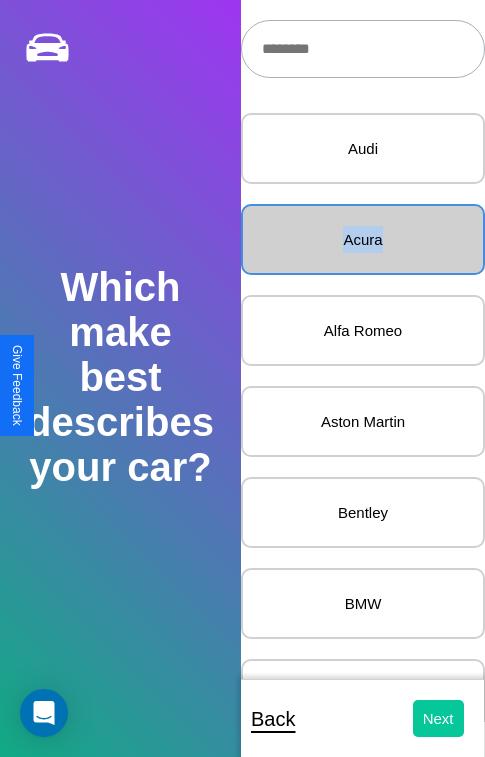 click on "Next" at bounding box center [438, 718] 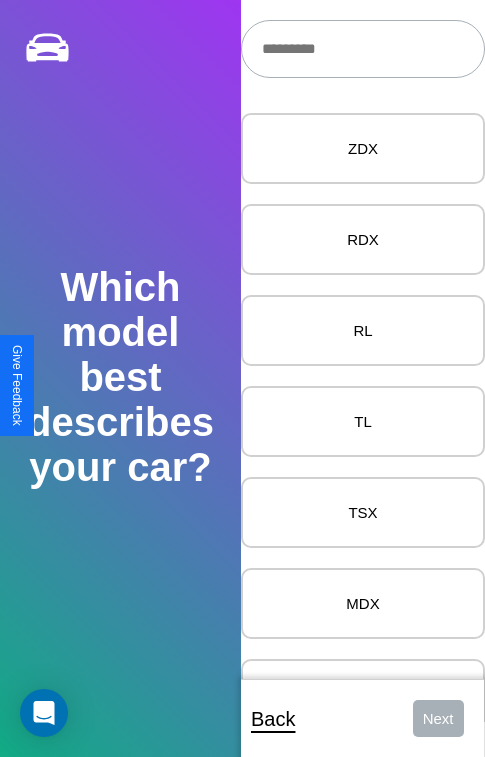 scroll, scrollTop: 27, scrollLeft: 0, axis: vertical 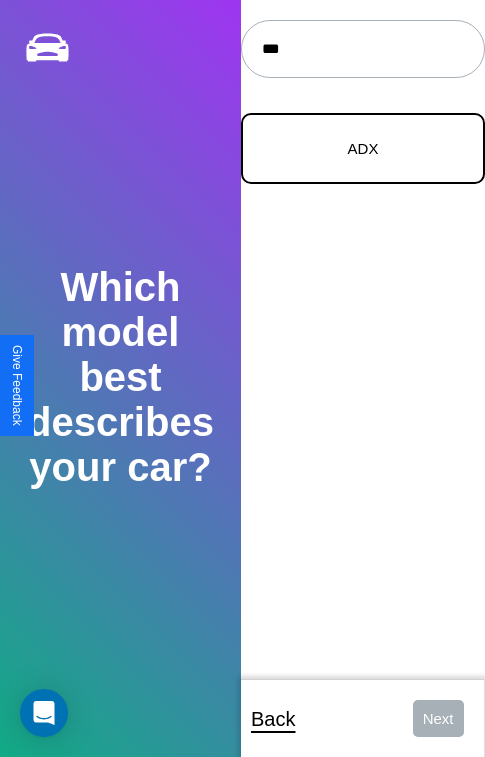 type on "***" 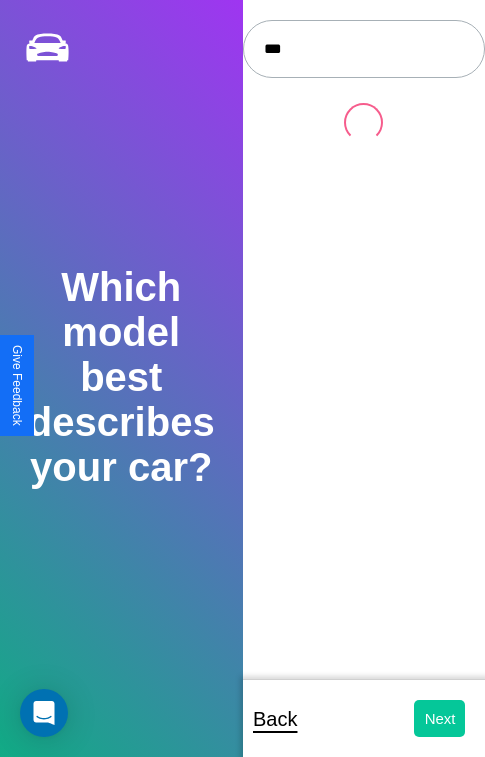 click on "Next" at bounding box center [439, 718] 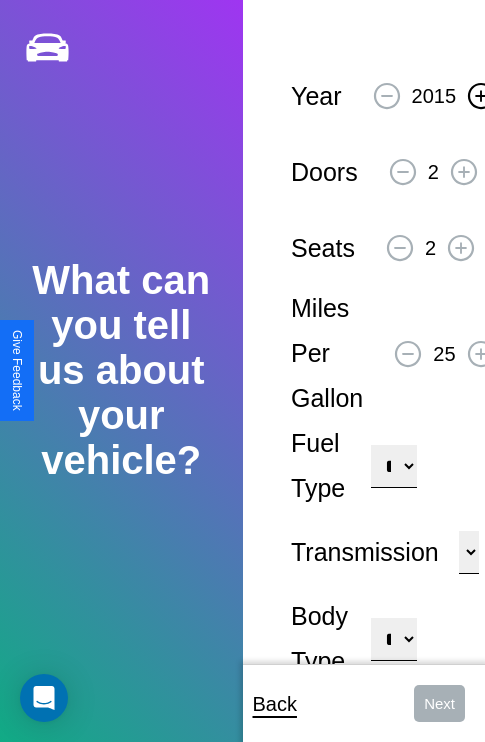 click 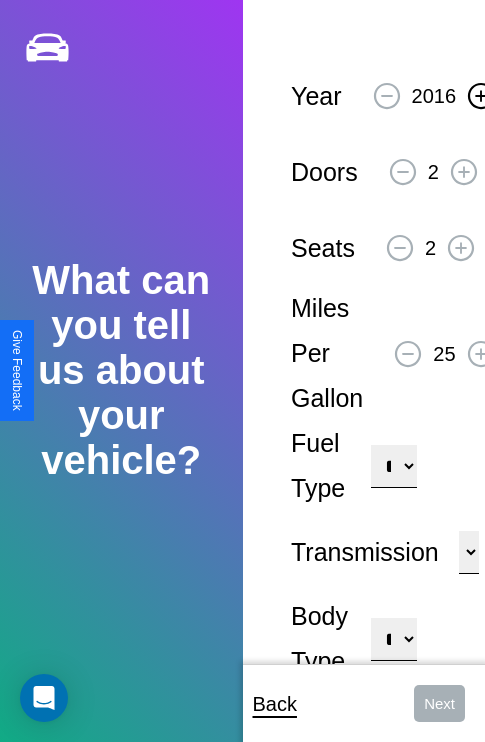 click 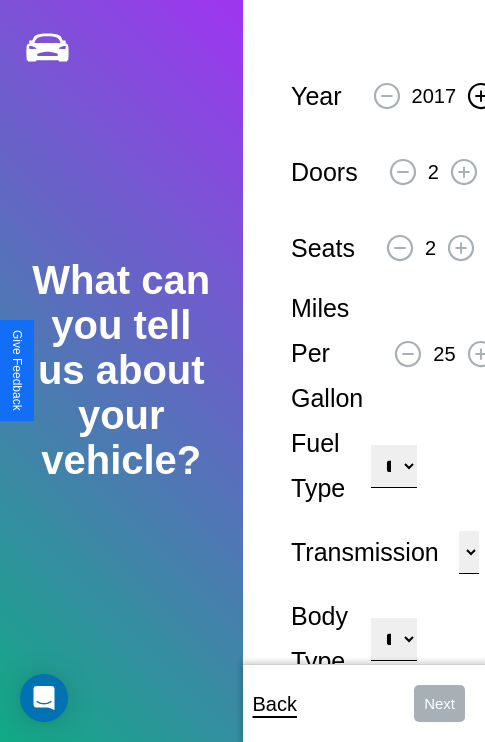 click 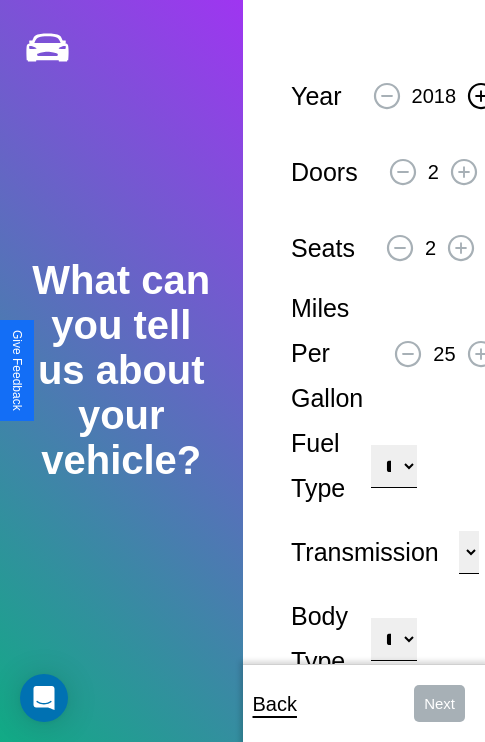 click 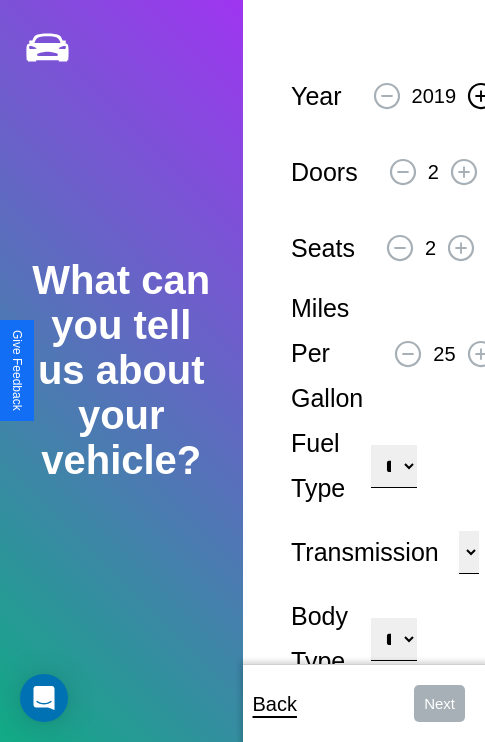 click 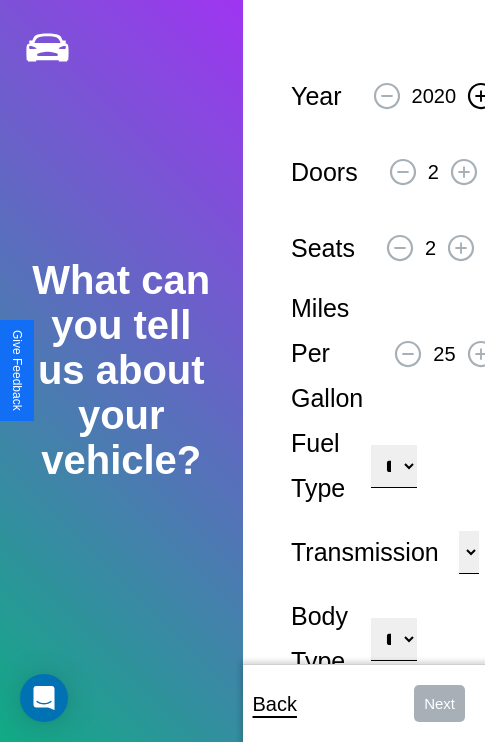 click 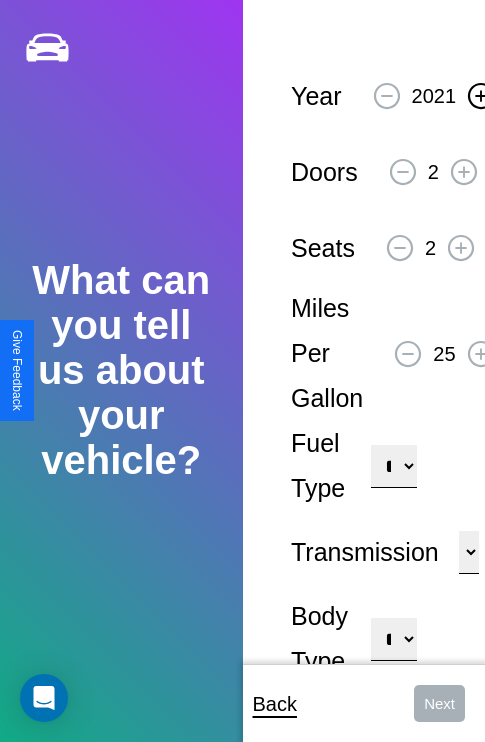 click 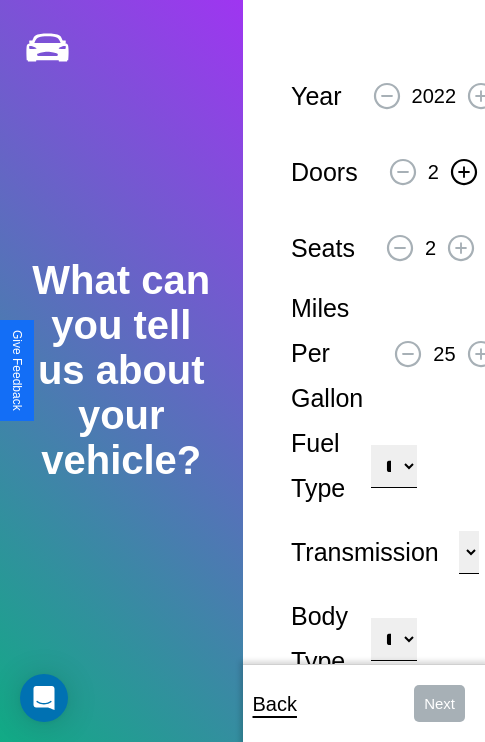 click 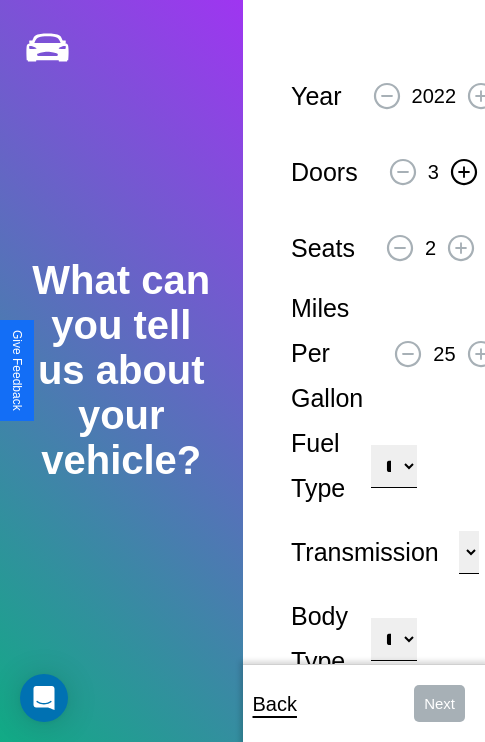 click 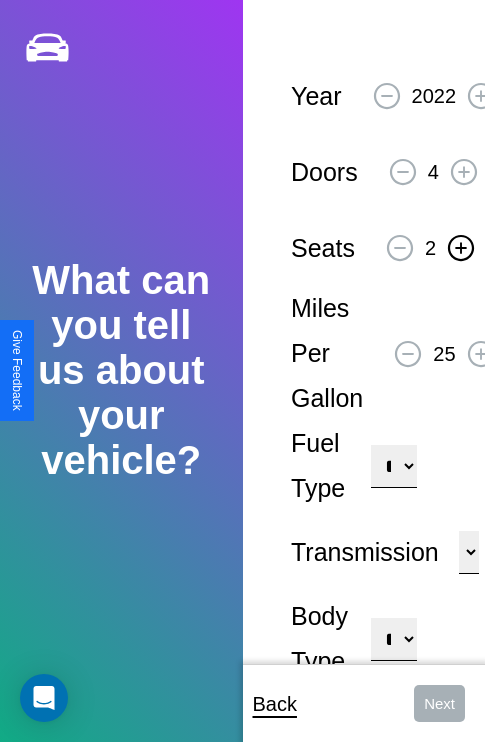 click 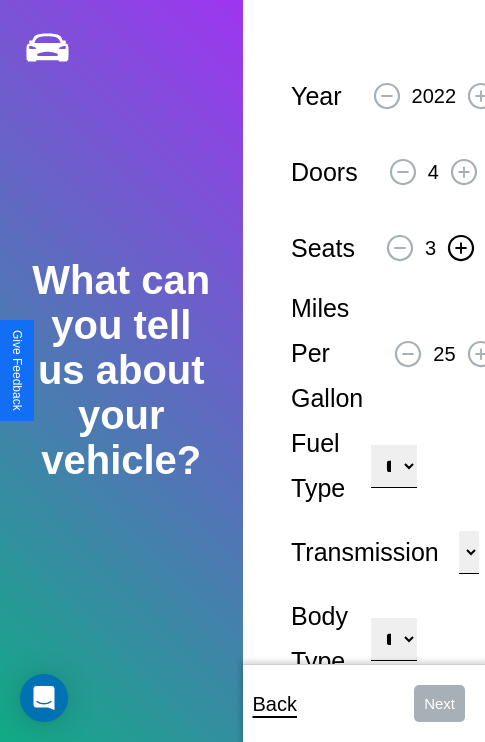 click 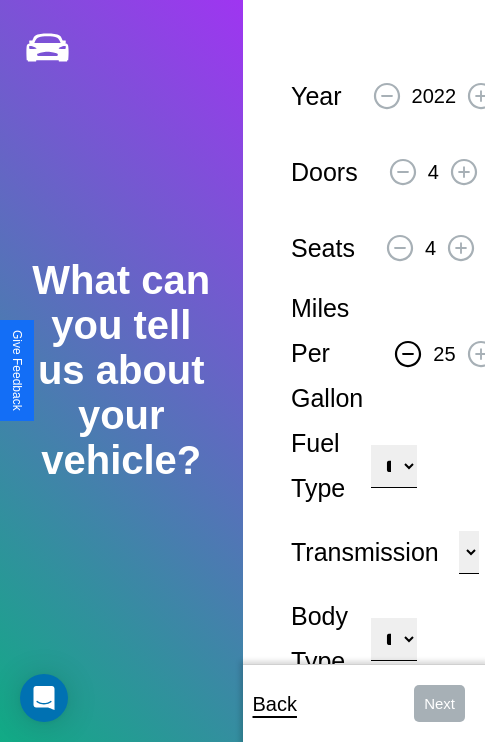 click 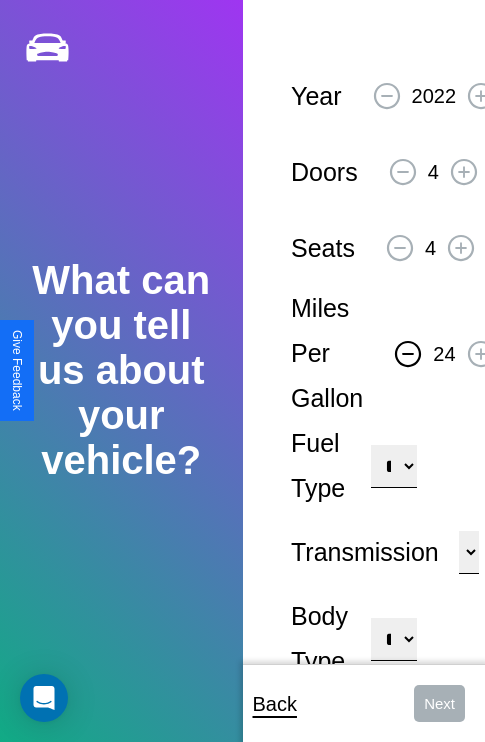 click 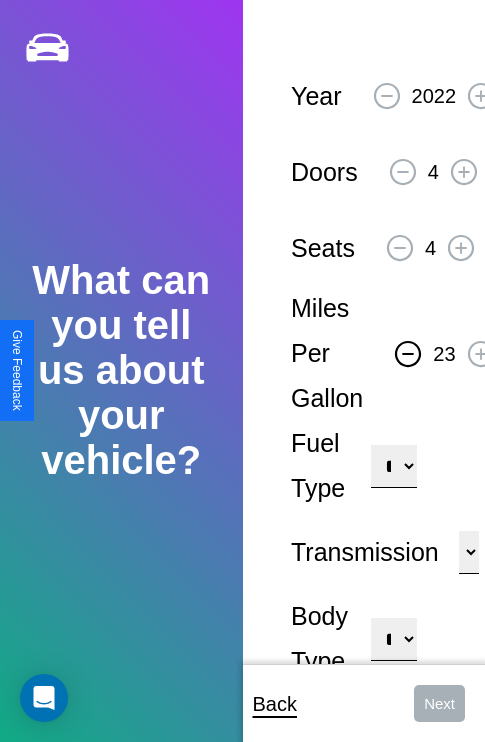click 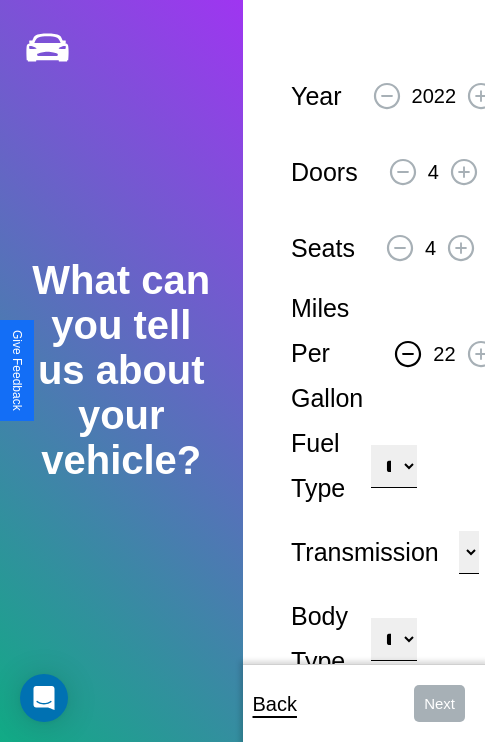 click 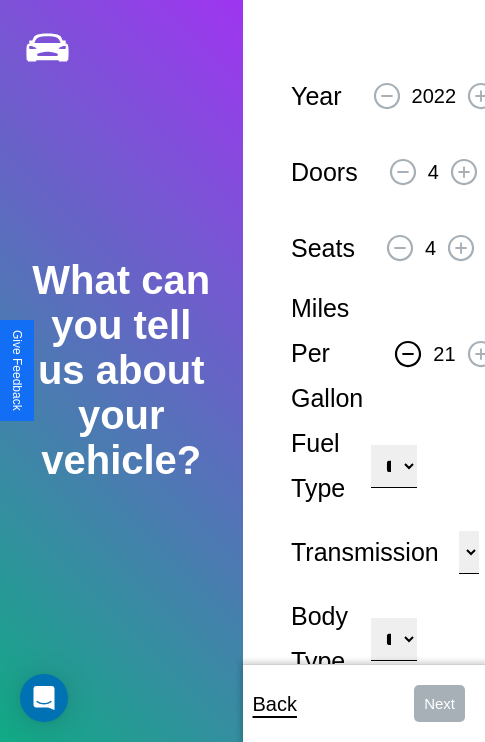 click 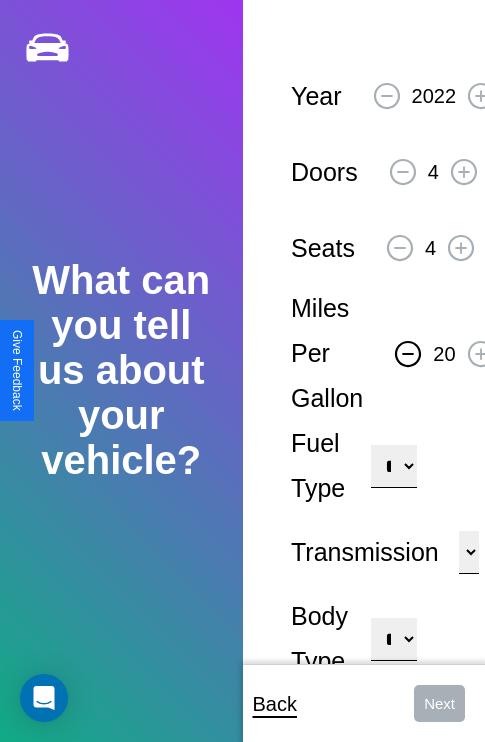 click 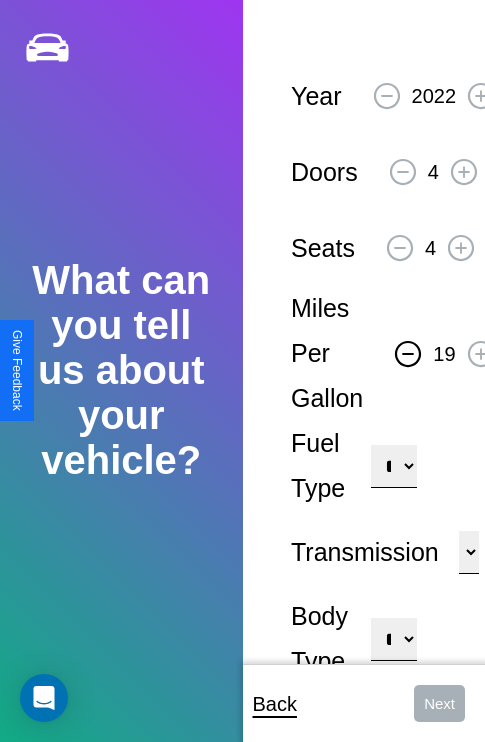 click 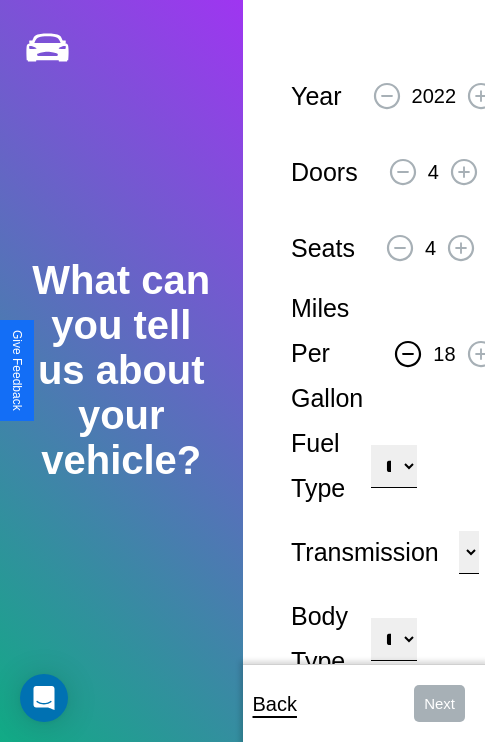 click 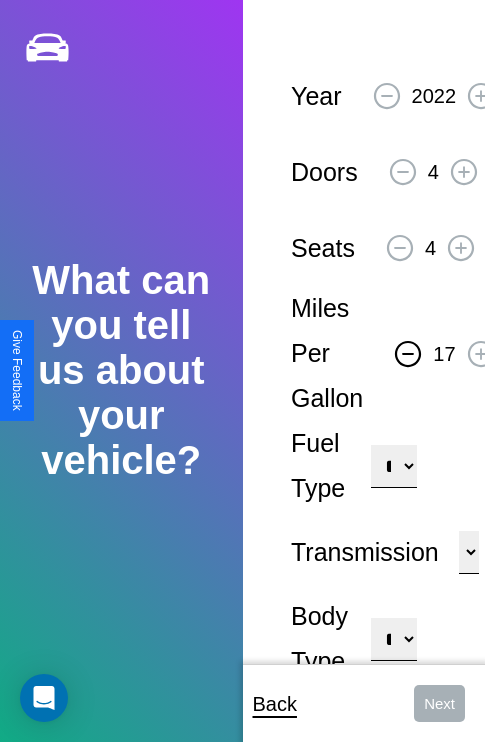 click 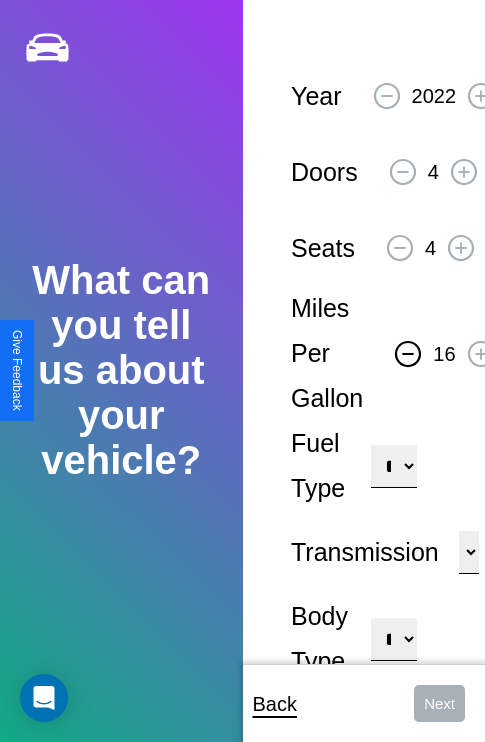click 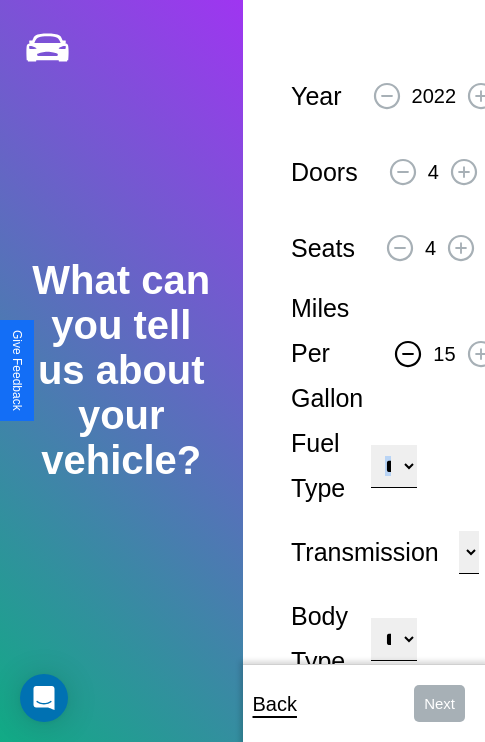 click on "**********" at bounding box center [393, 466] 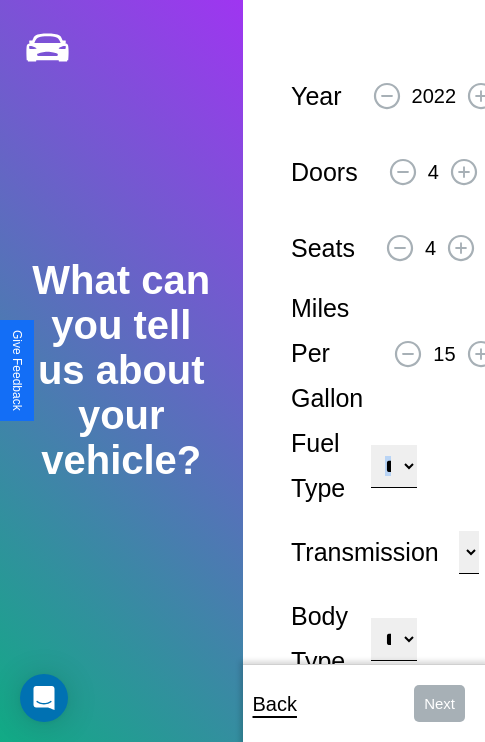 select on "**********" 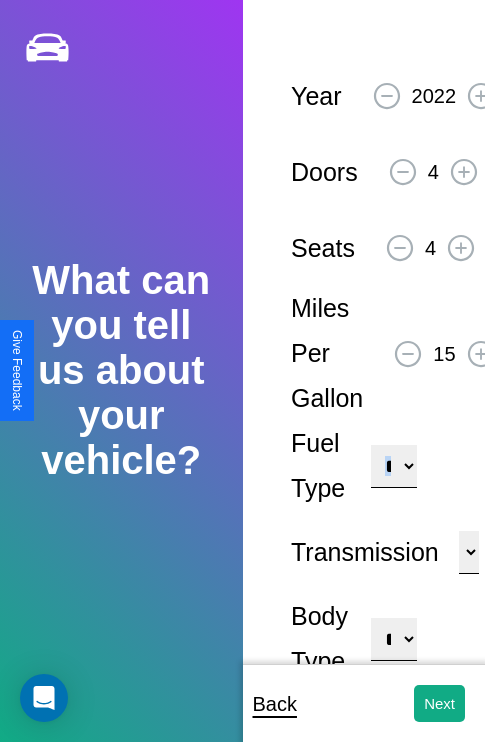 click on "**********" at bounding box center [393, 639] 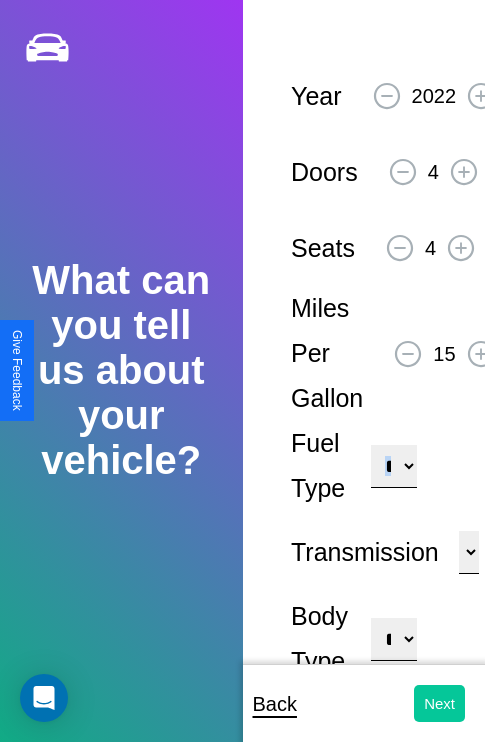 click on "Next" at bounding box center (439, 703) 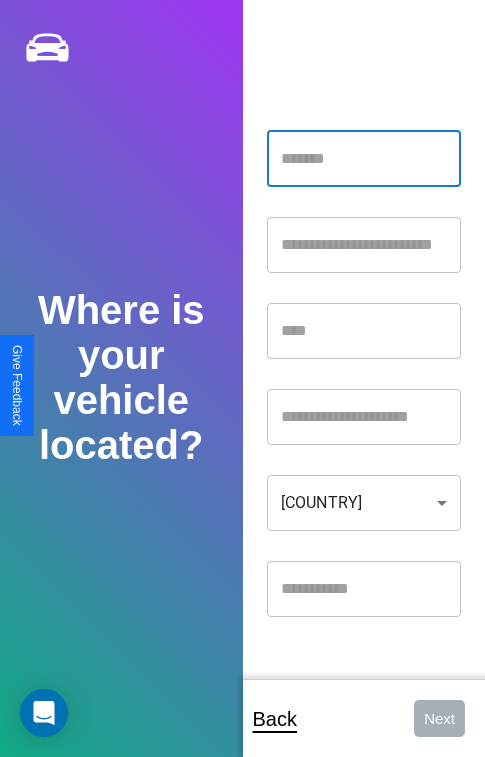 click at bounding box center [364, 159] 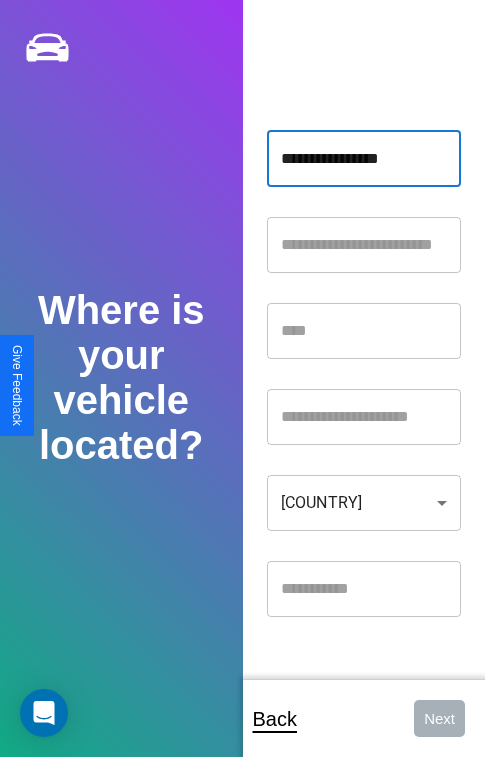 type on "**********" 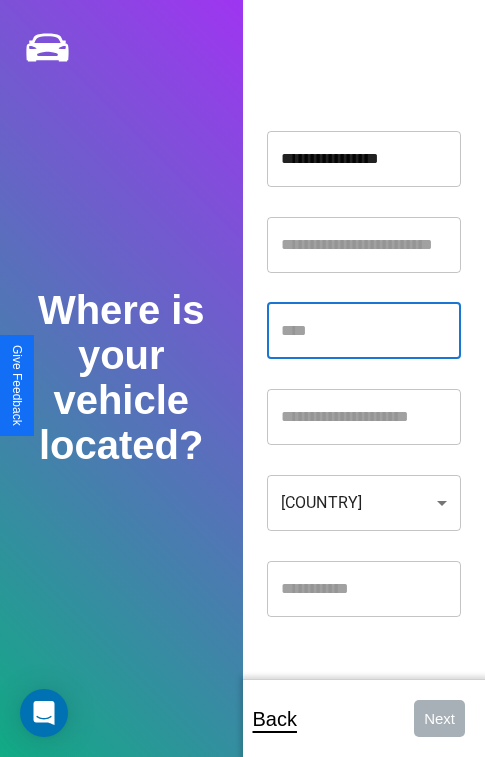 click at bounding box center (364, 331) 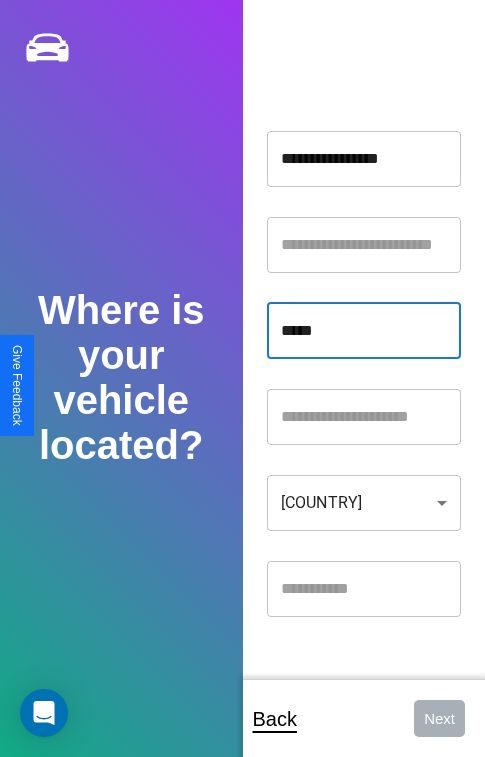 type on "*****" 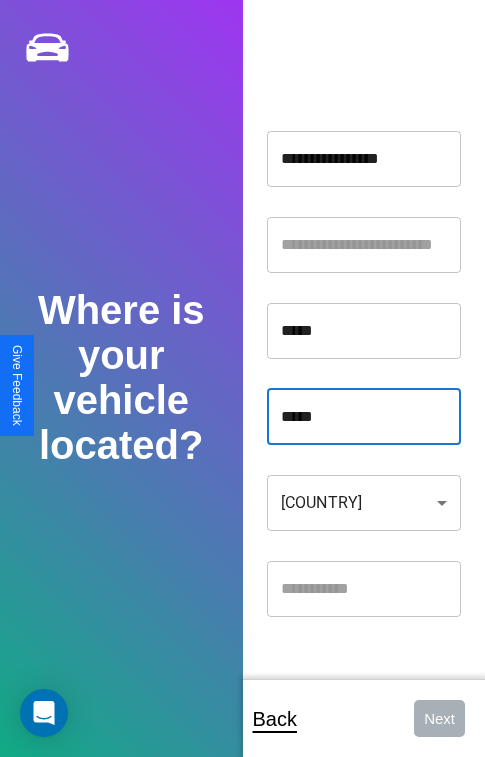 type on "*****" 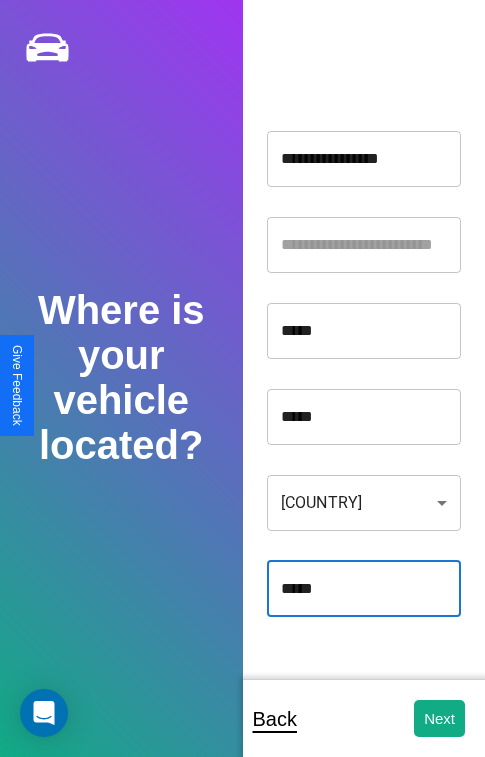 type on "*****" 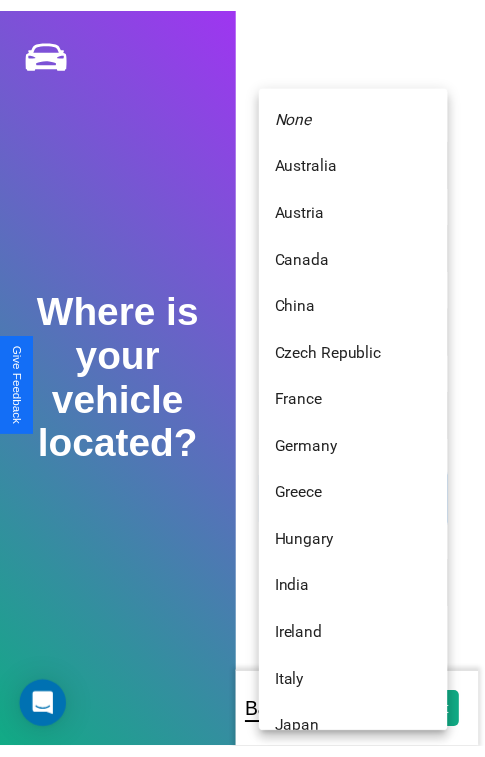scroll, scrollTop: 459, scrollLeft: 0, axis: vertical 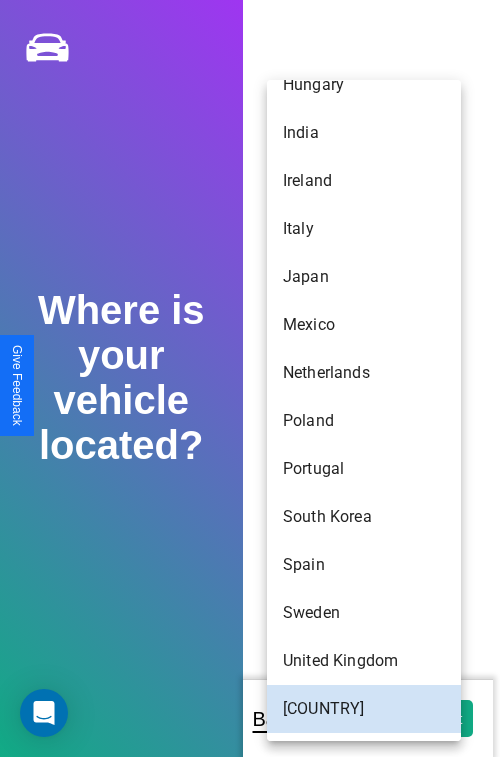 click on "India" at bounding box center (364, 133) 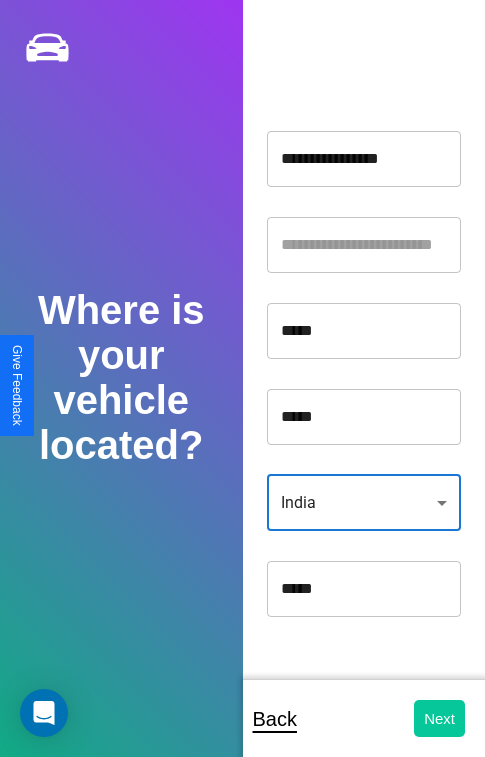 click on "Next" at bounding box center (439, 718) 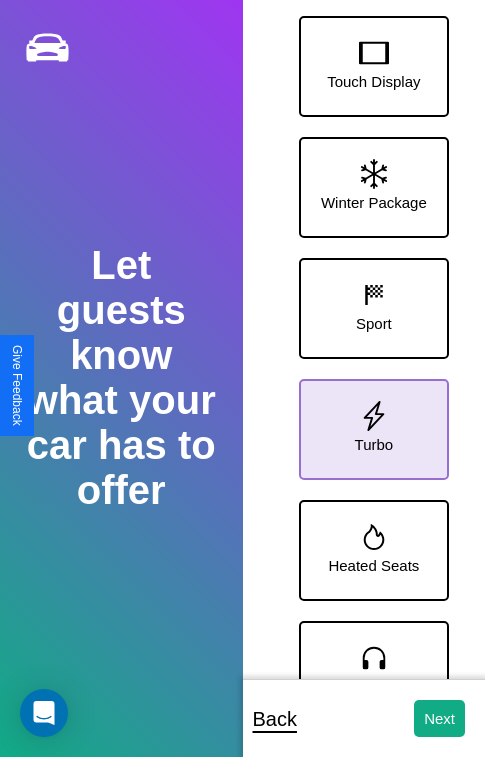 click 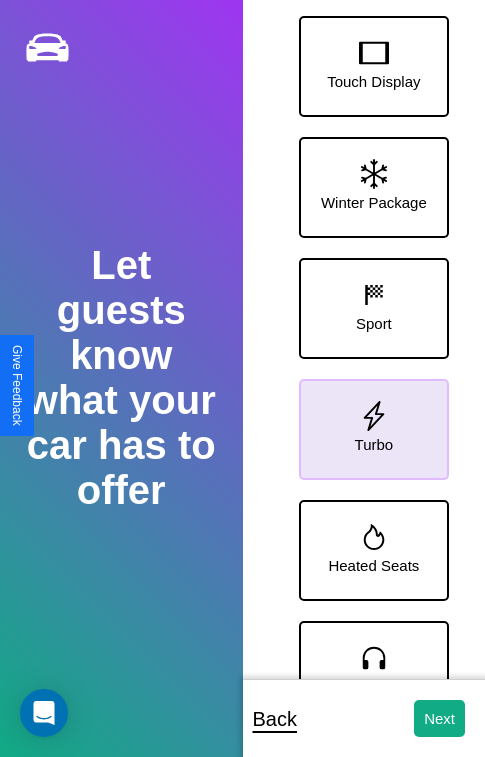 click 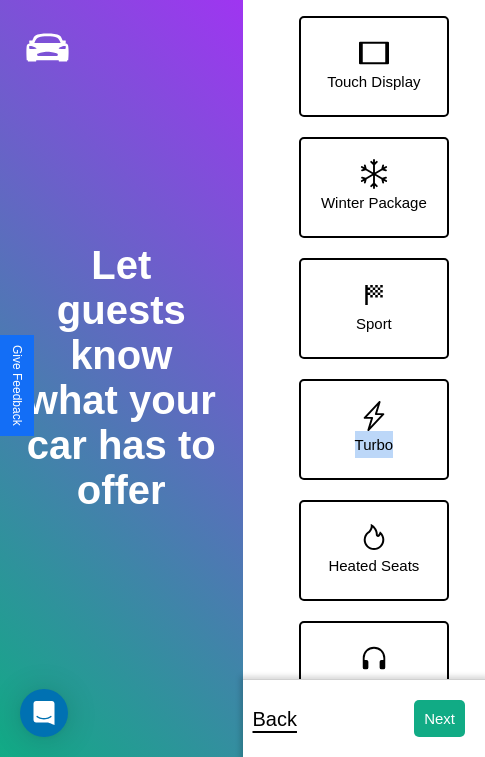 scroll, scrollTop: 128, scrollLeft: 0, axis: vertical 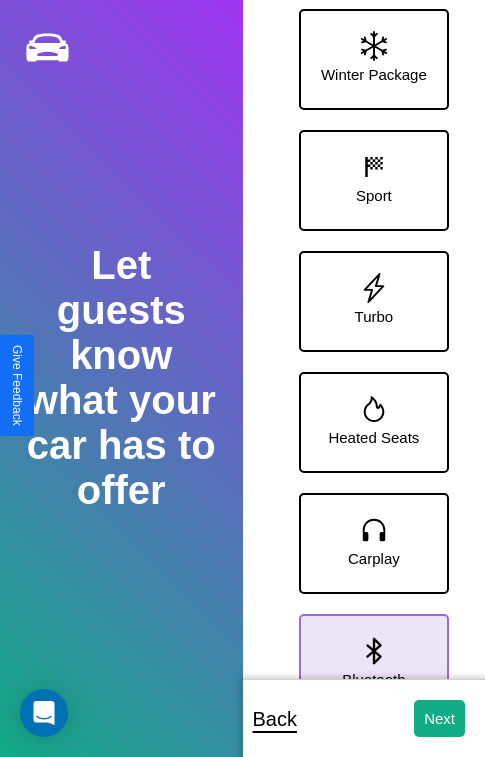 click 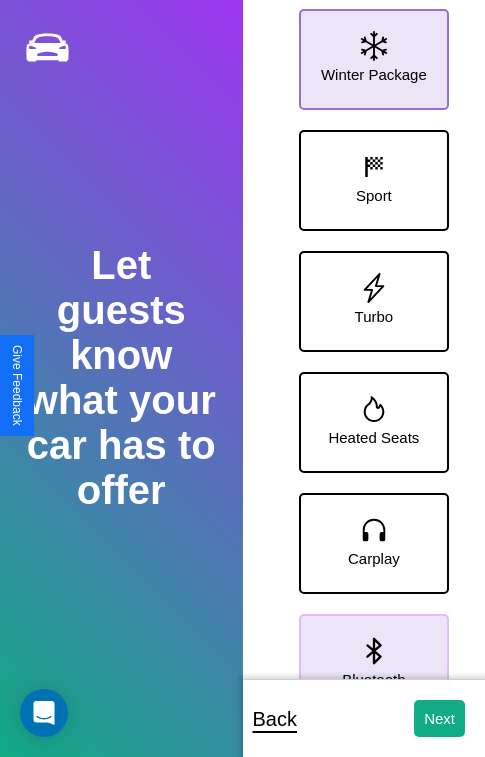 click 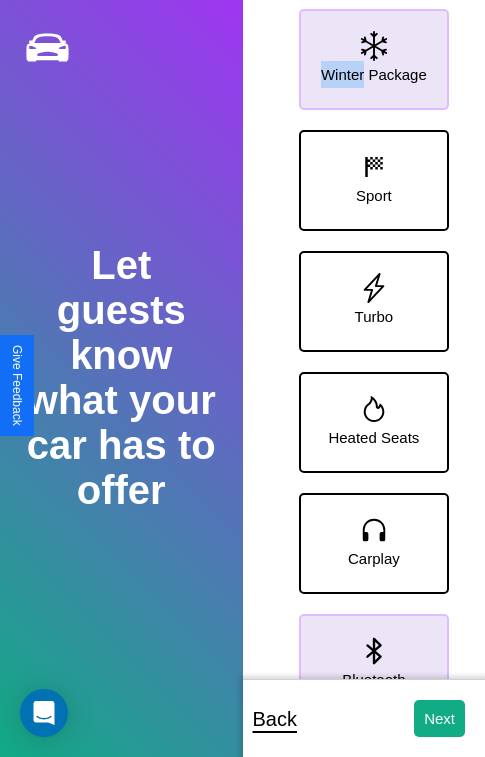 scroll, scrollTop: 249, scrollLeft: 0, axis: vertical 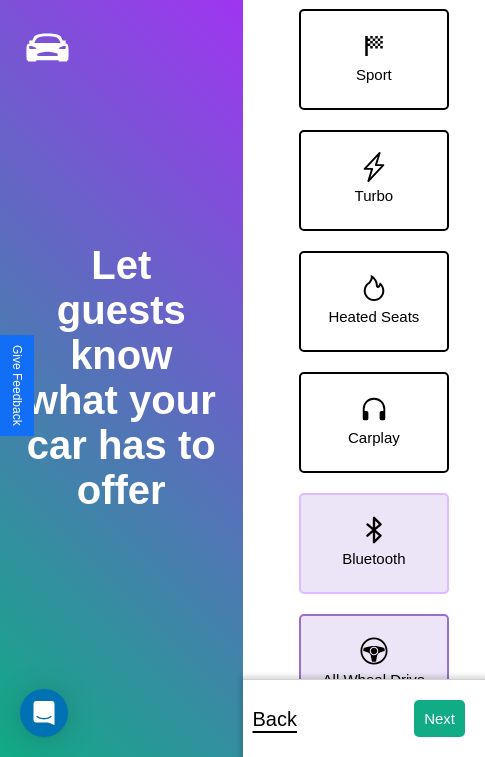 click 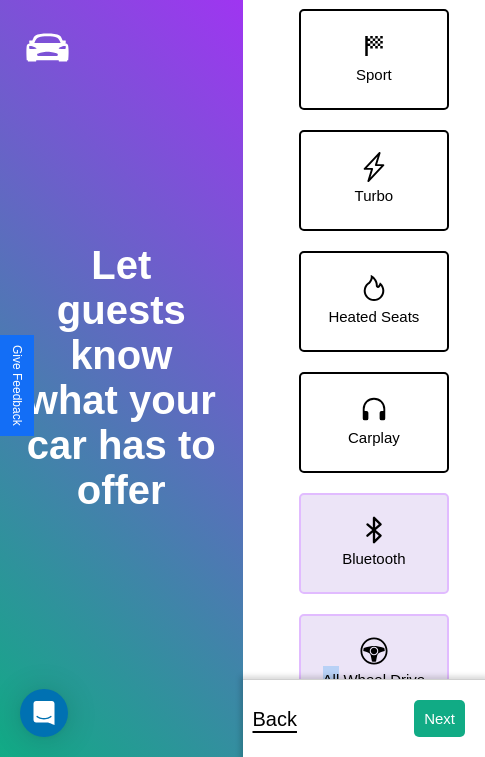 scroll, scrollTop: 370, scrollLeft: 0, axis: vertical 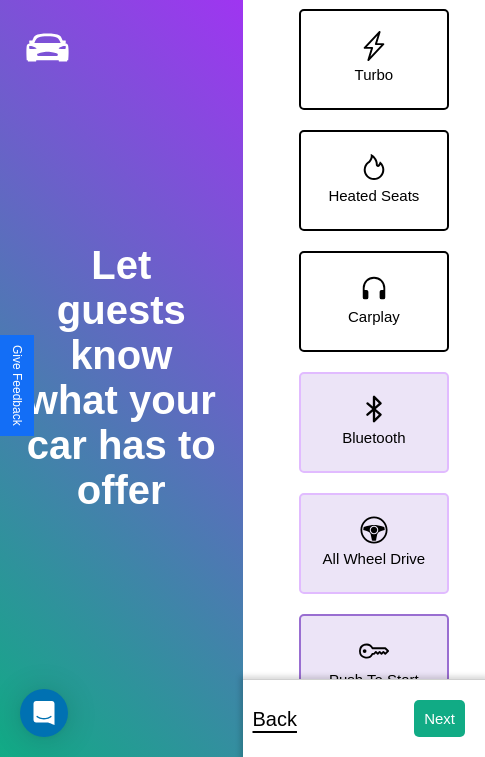 click 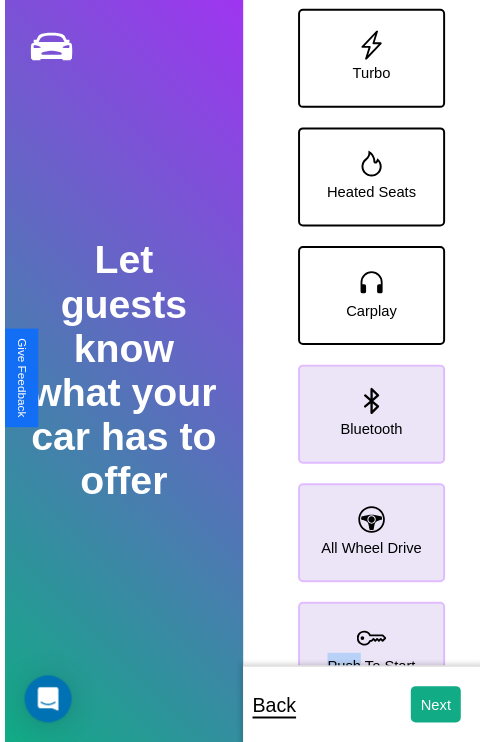 scroll, scrollTop: 0, scrollLeft: 0, axis: both 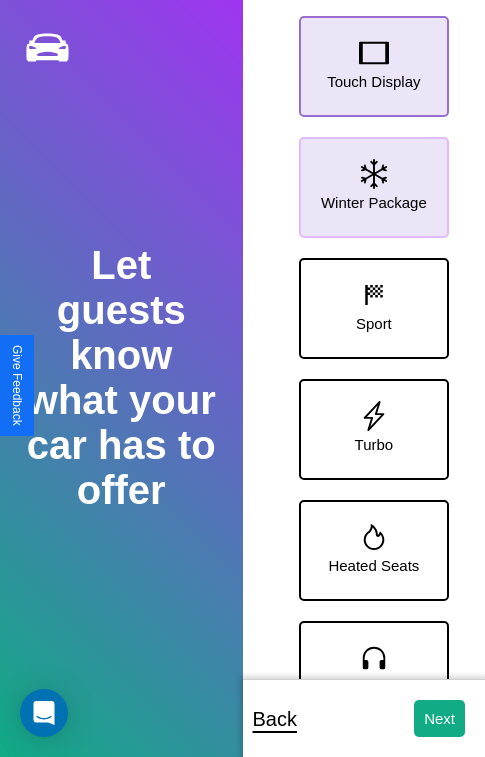 click 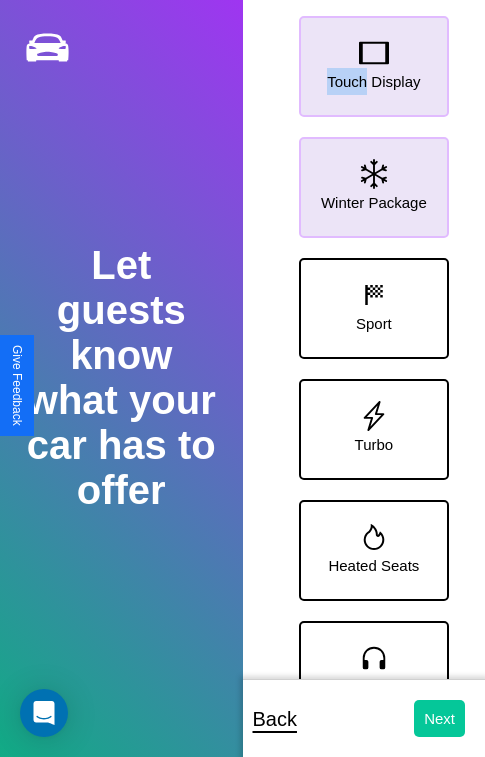 click on "Next" at bounding box center (439, 718) 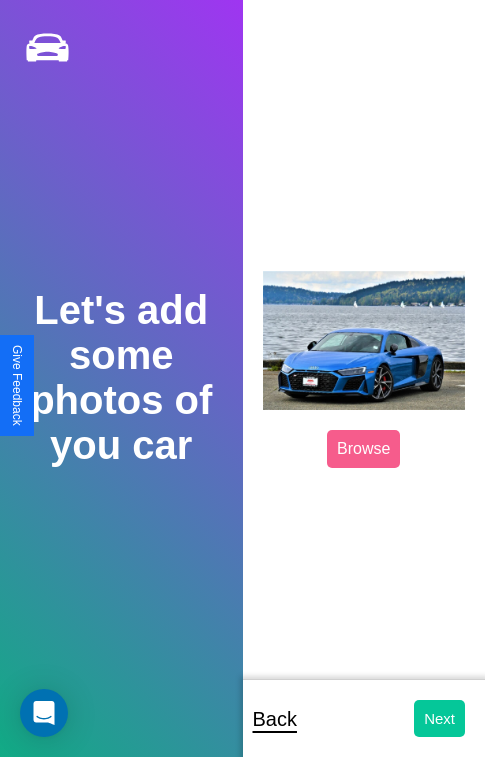 click on "Next" at bounding box center (439, 718) 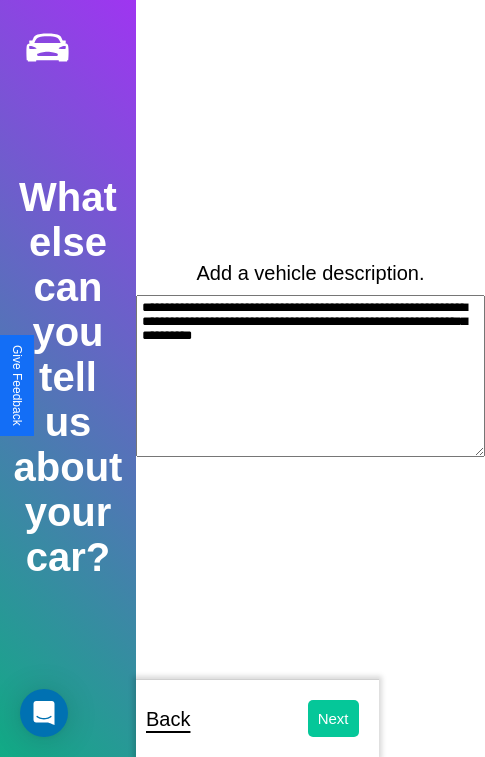 type on "**********" 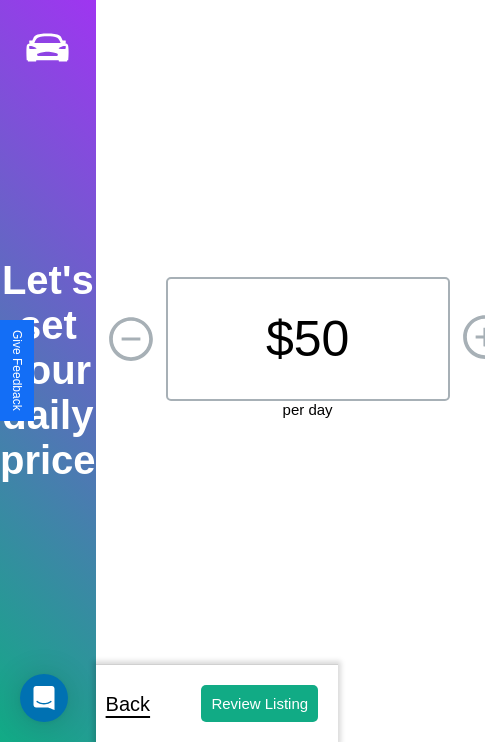 click on "$ 50" at bounding box center [308, 339] 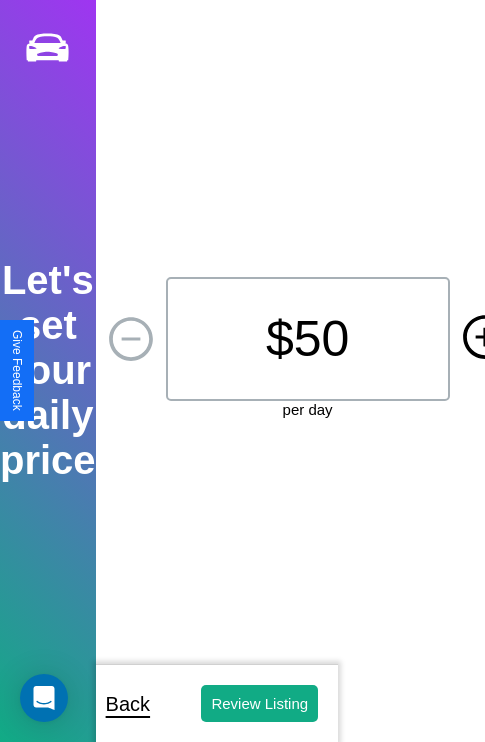 click 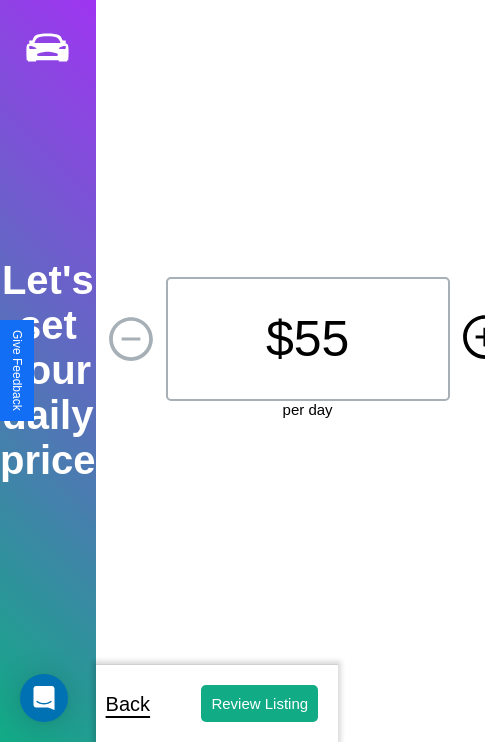 click 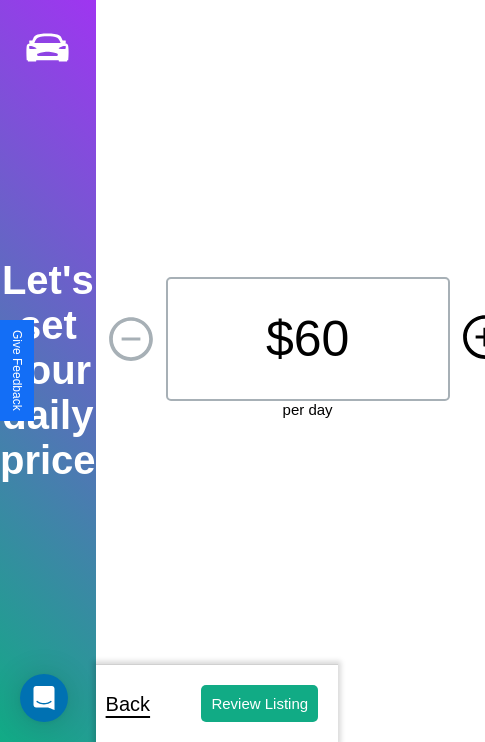 click 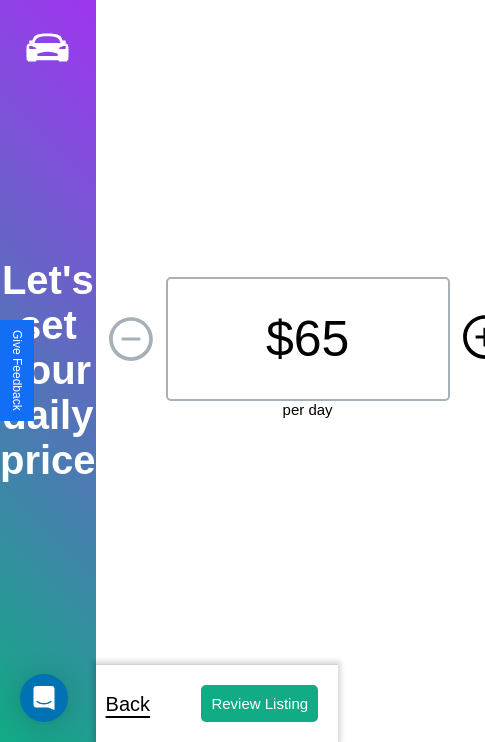 click 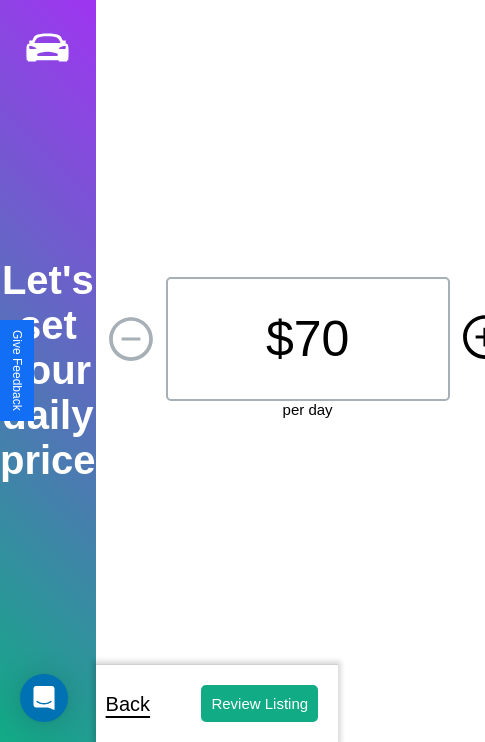 click 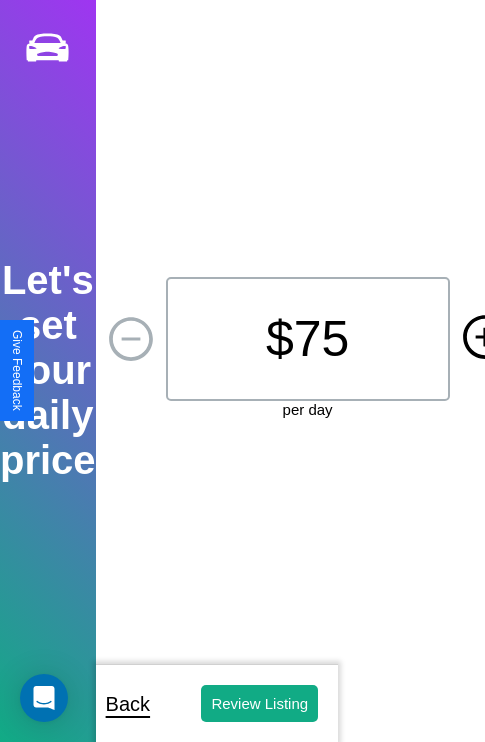 click 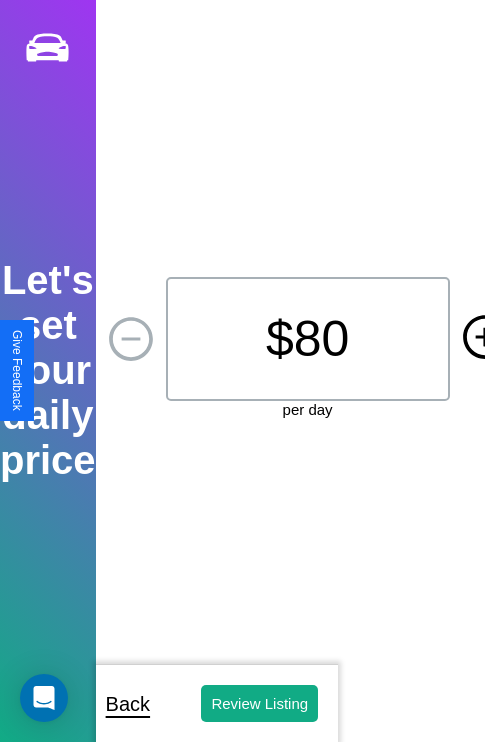 click 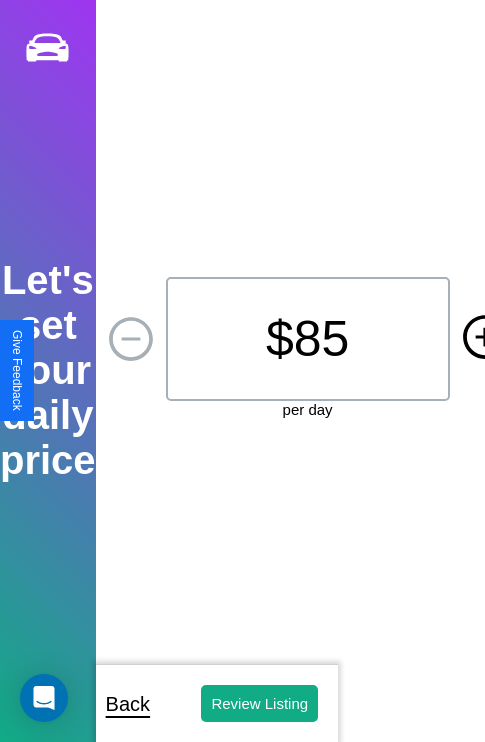 click 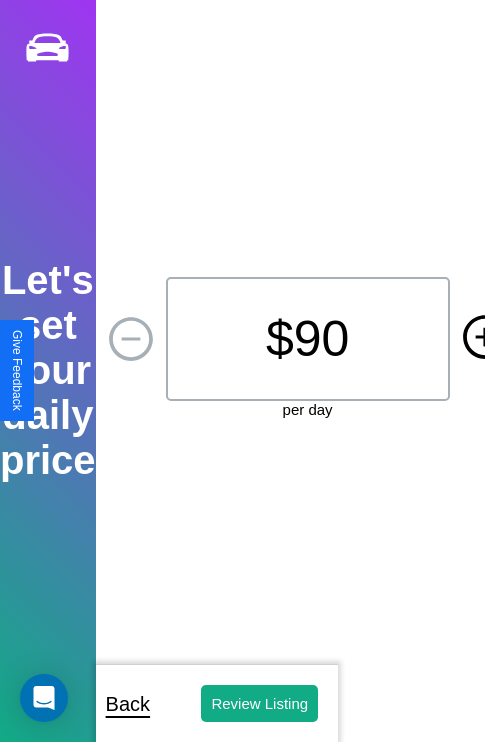 click 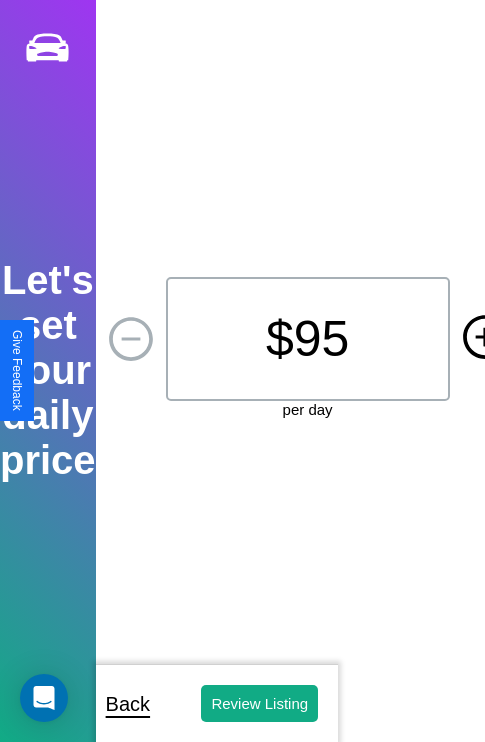 click 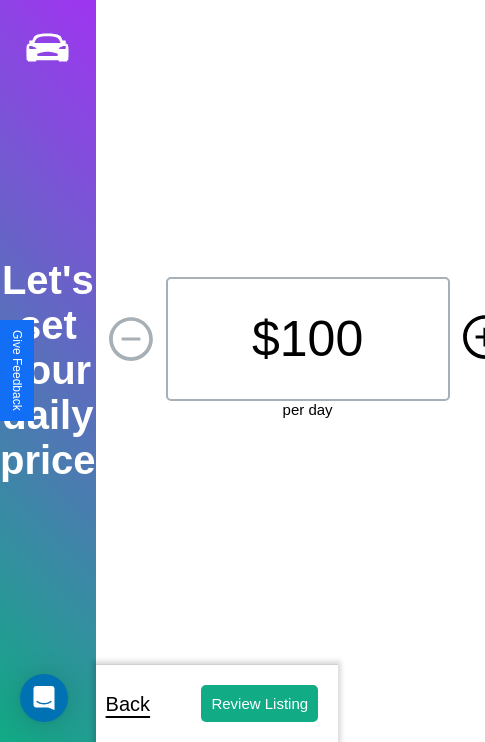 click 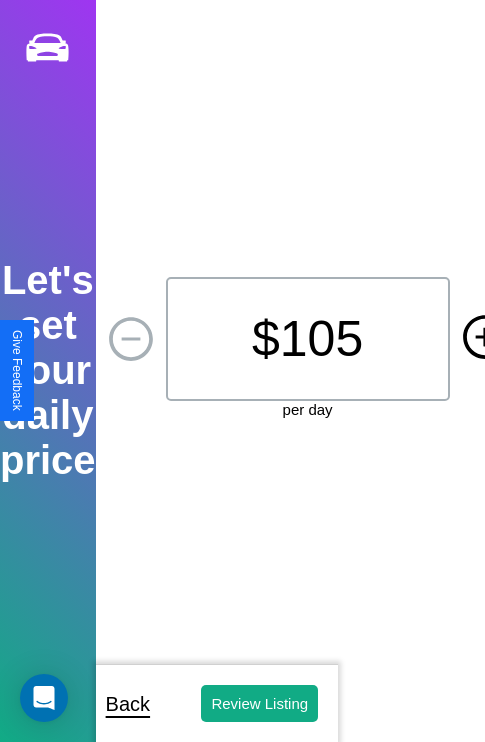 click 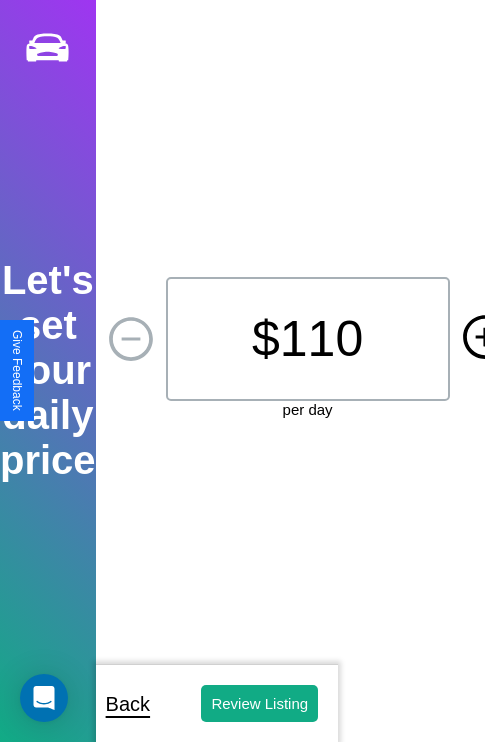click 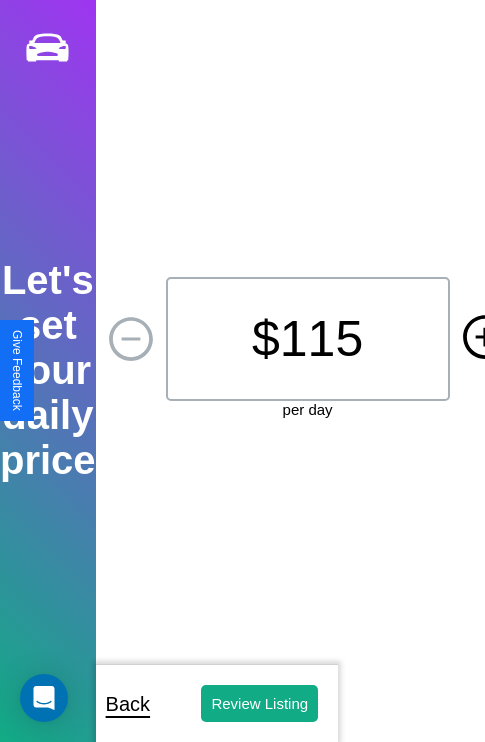 click 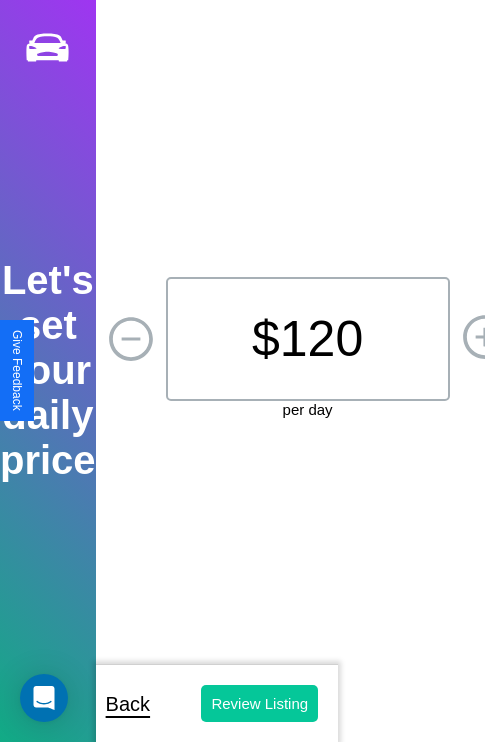 click on "Review Listing" at bounding box center [259, 703] 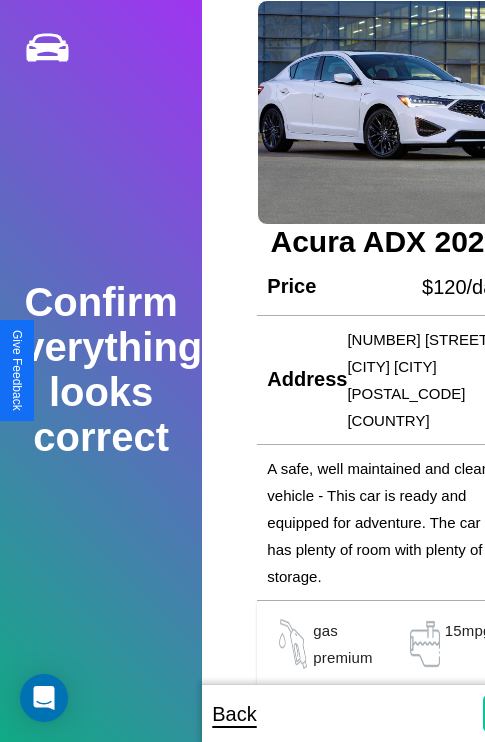 scroll, scrollTop: 5, scrollLeft: 54, axis: both 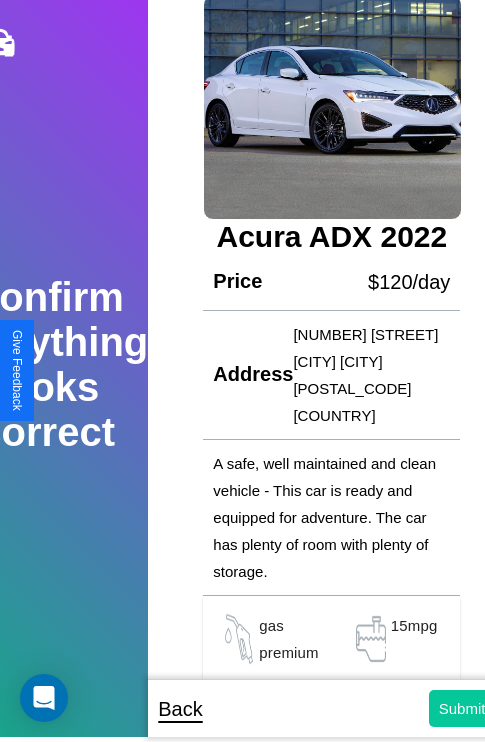 click on "Submit" at bounding box center [462, 708] 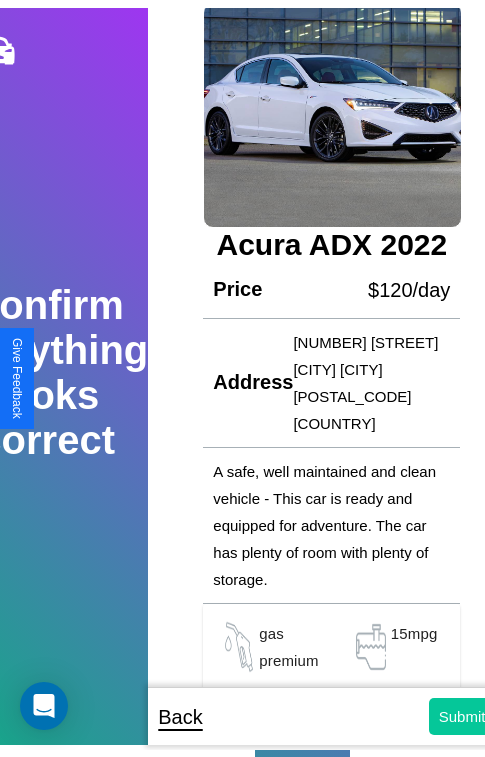 scroll, scrollTop: 5, scrollLeft: 0, axis: vertical 